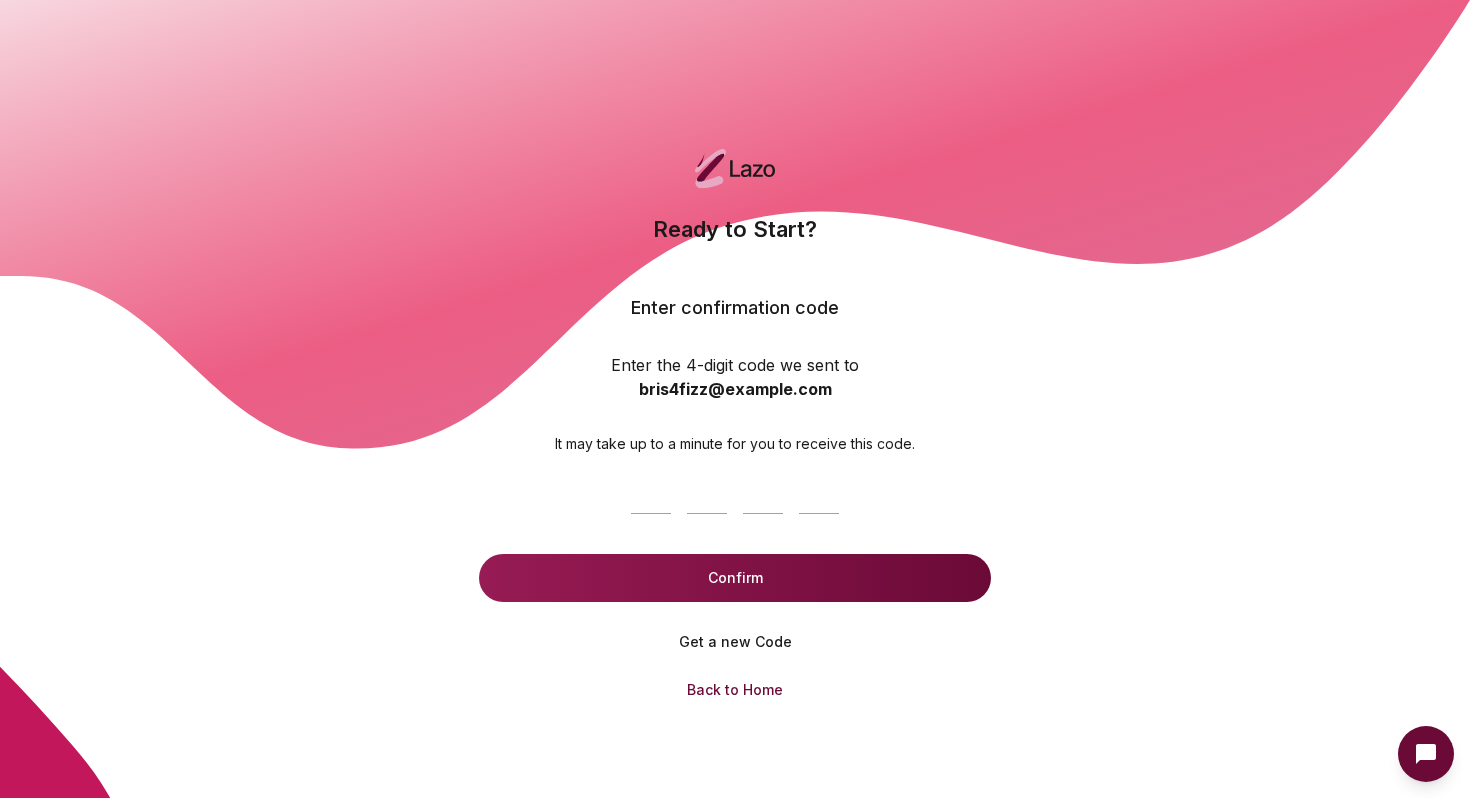 scroll, scrollTop: 0, scrollLeft: 0, axis: both 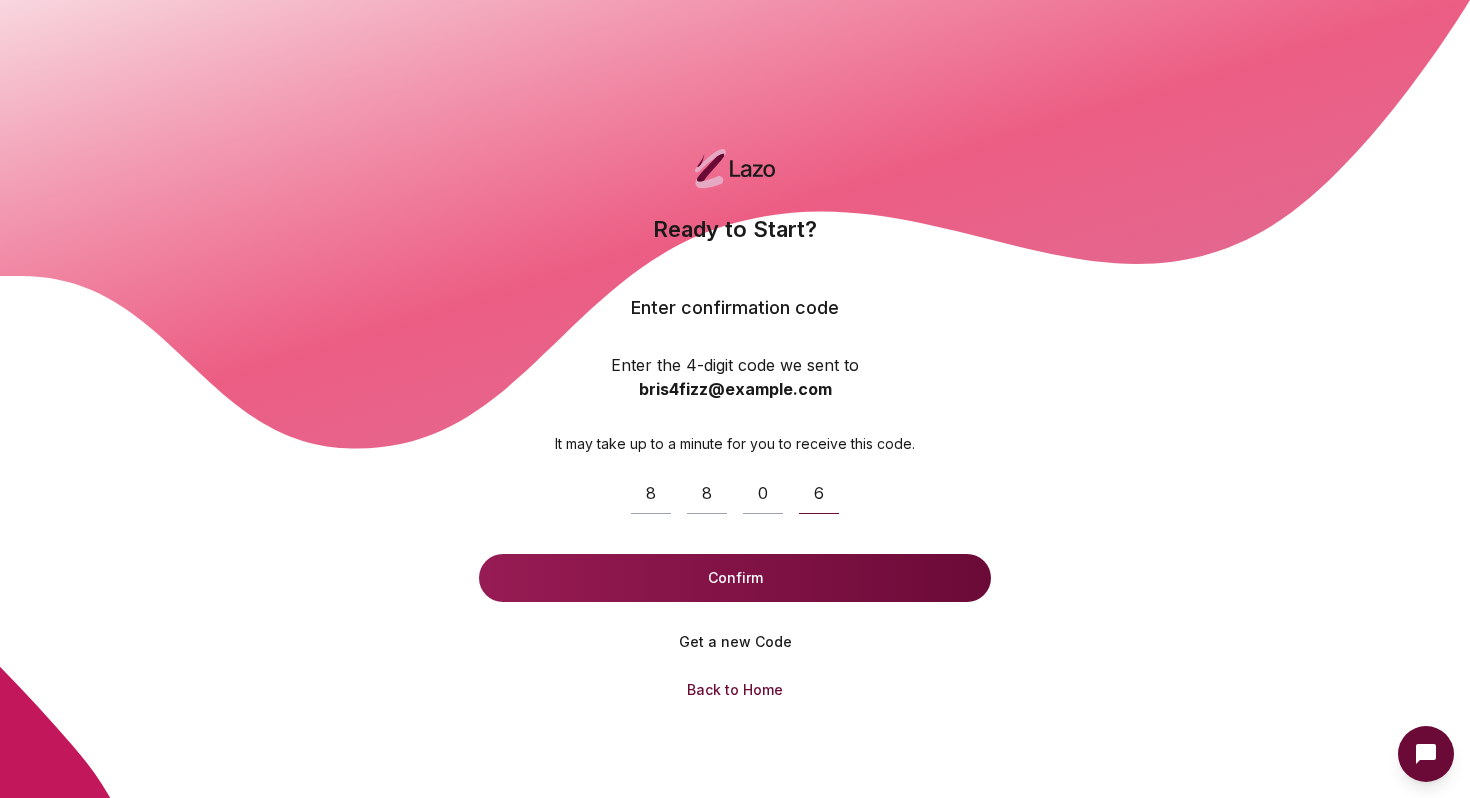 type on "****" 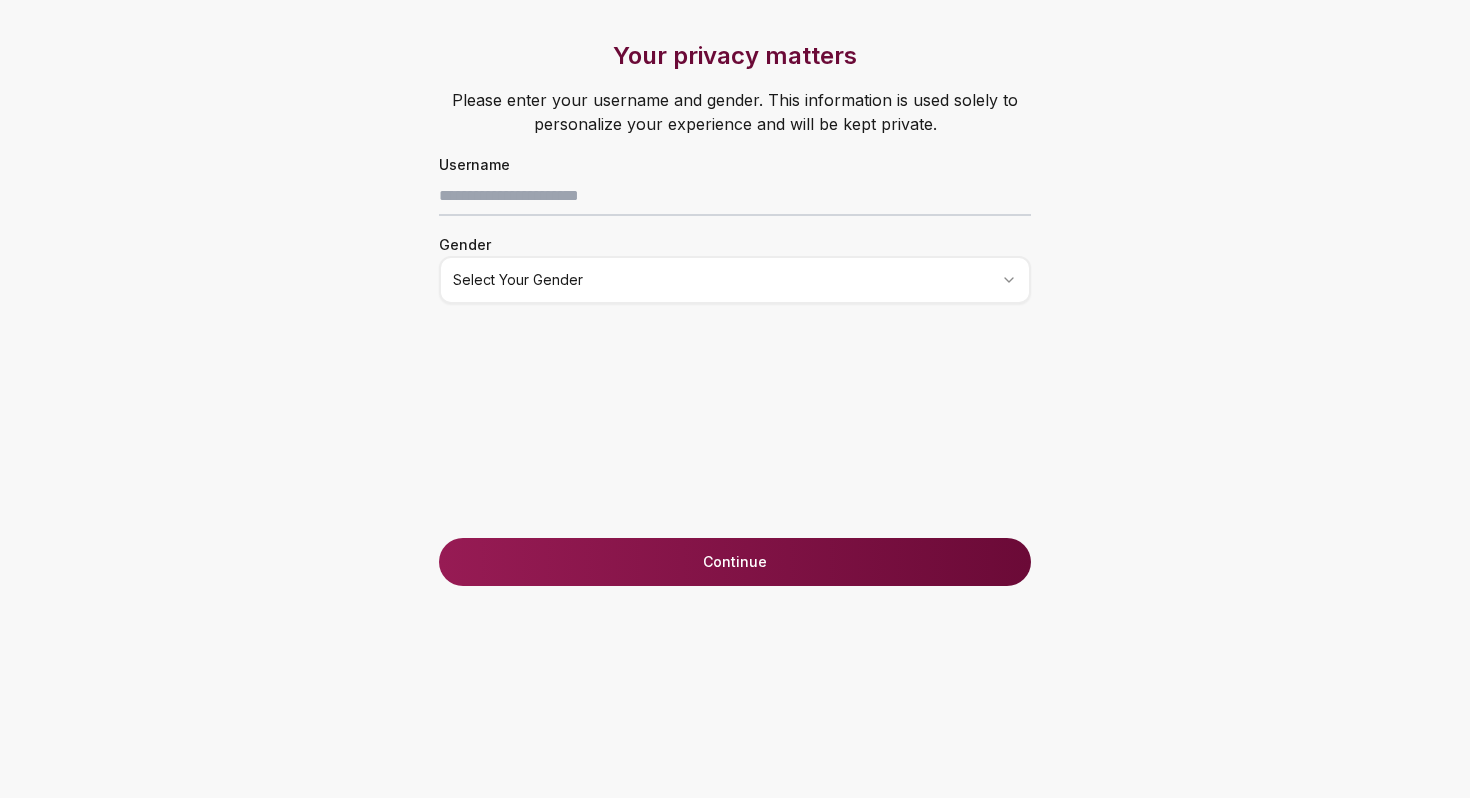 scroll, scrollTop: 0, scrollLeft: 0, axis: both 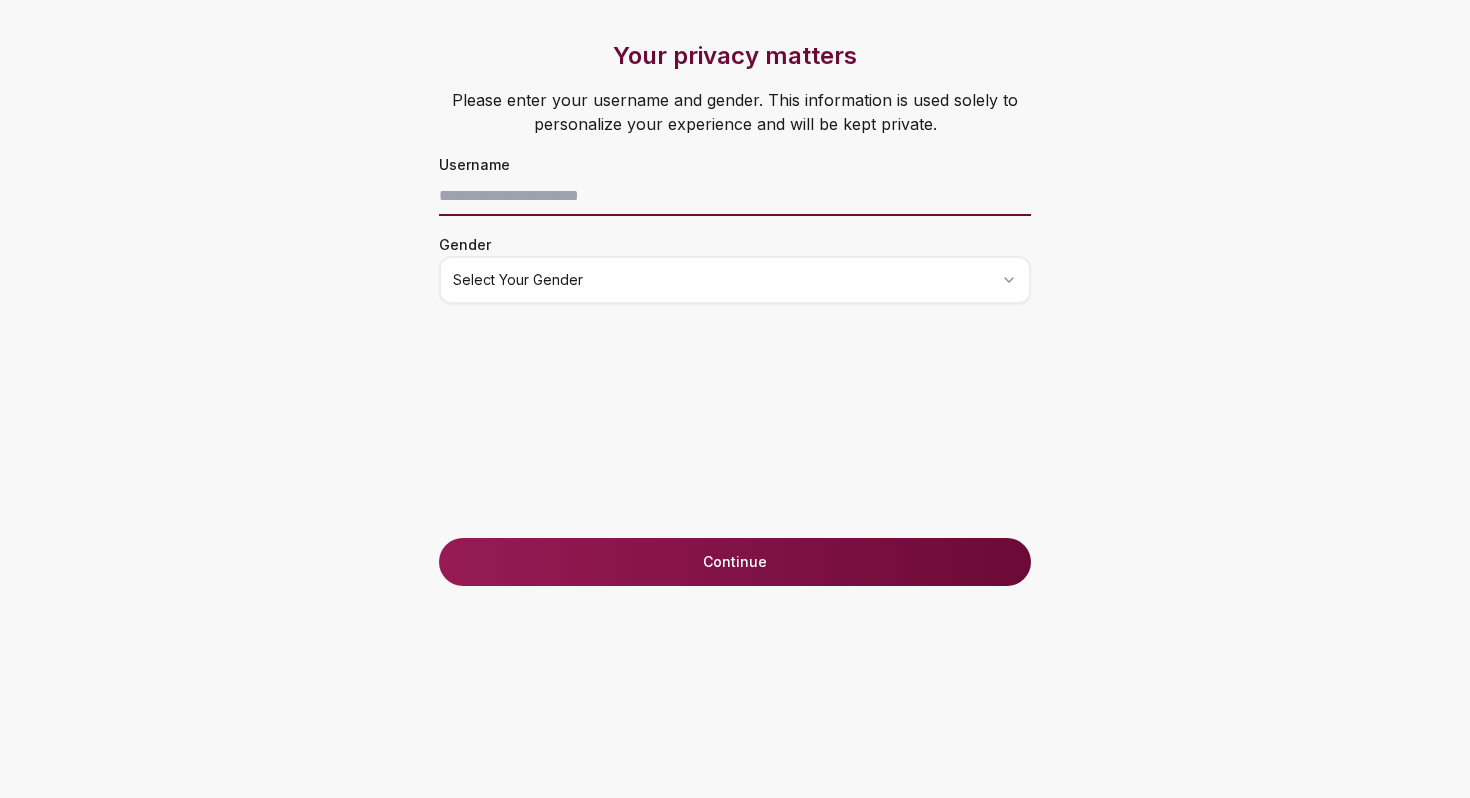 click at bounding box center [735, 196] 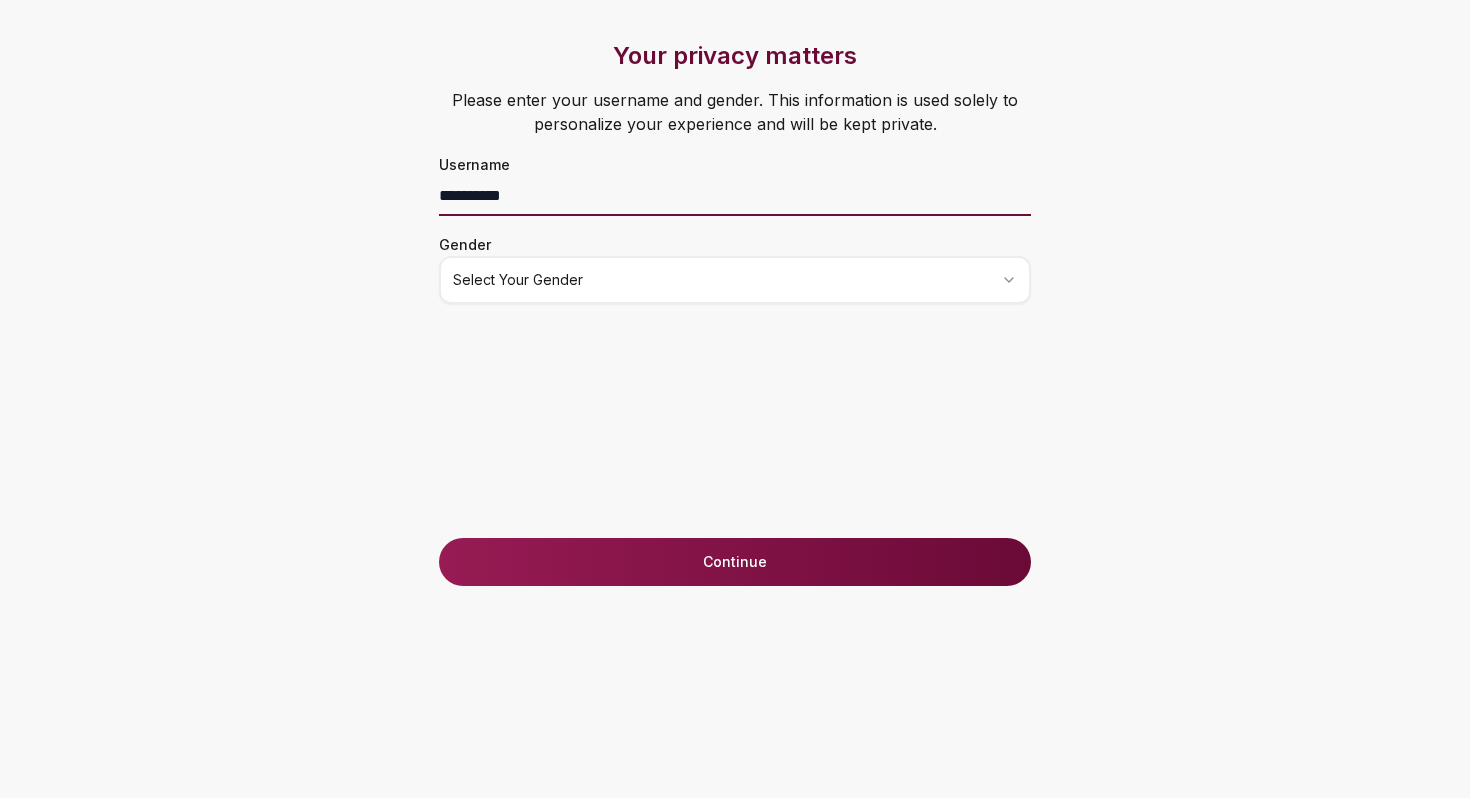 type on "**********" 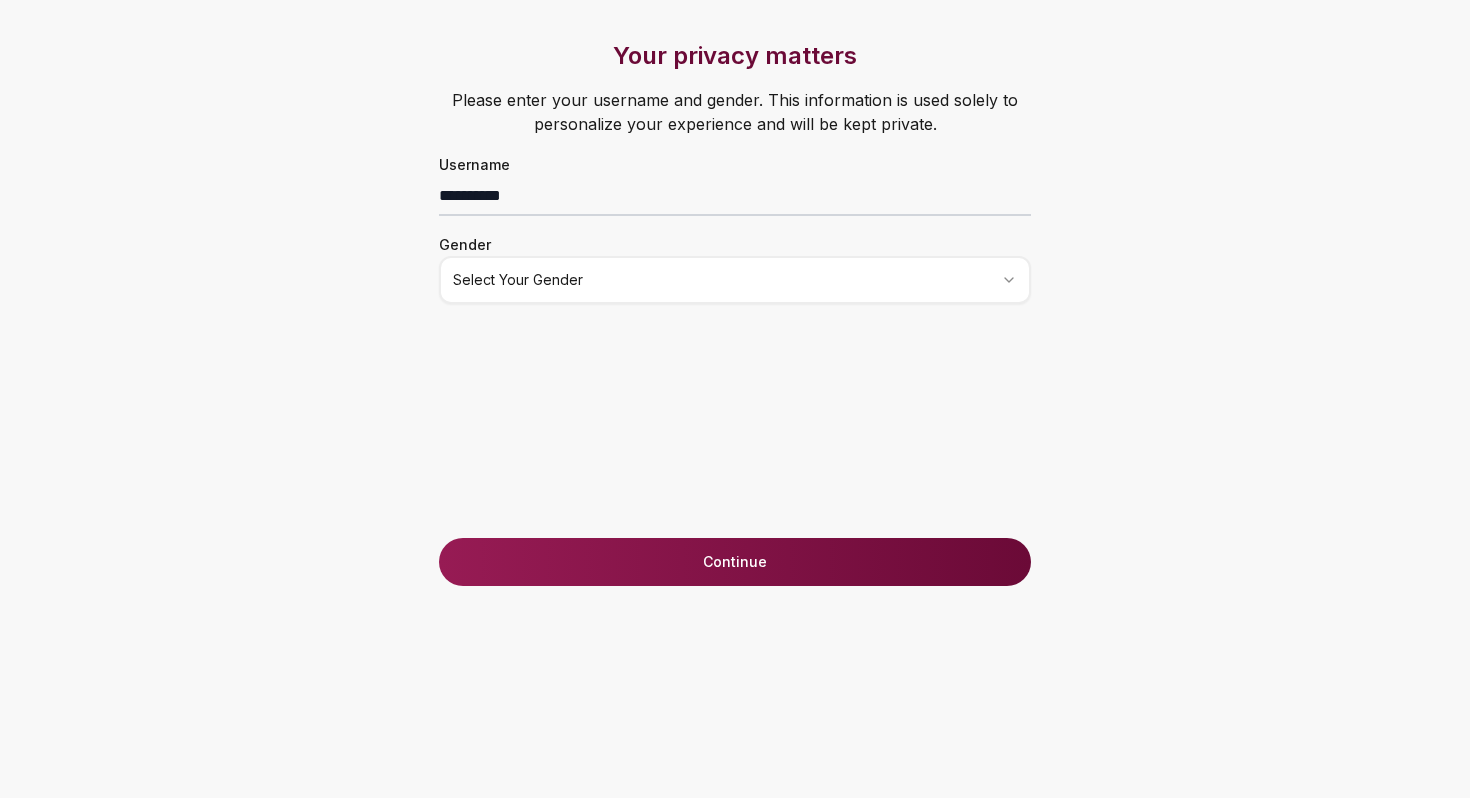click on "Continue" at bounding box center (735, 562) 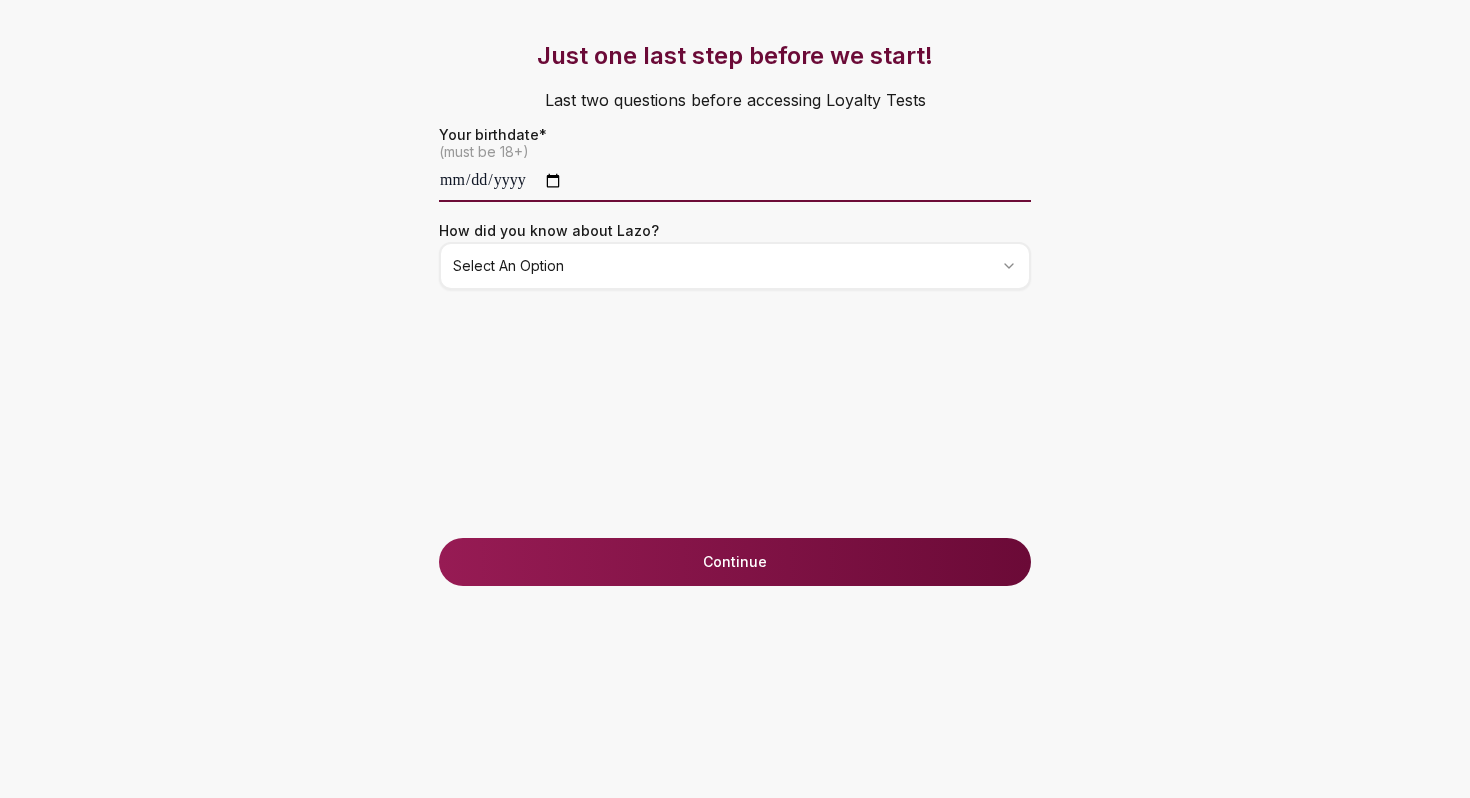 click at bounding box center [735, 182] 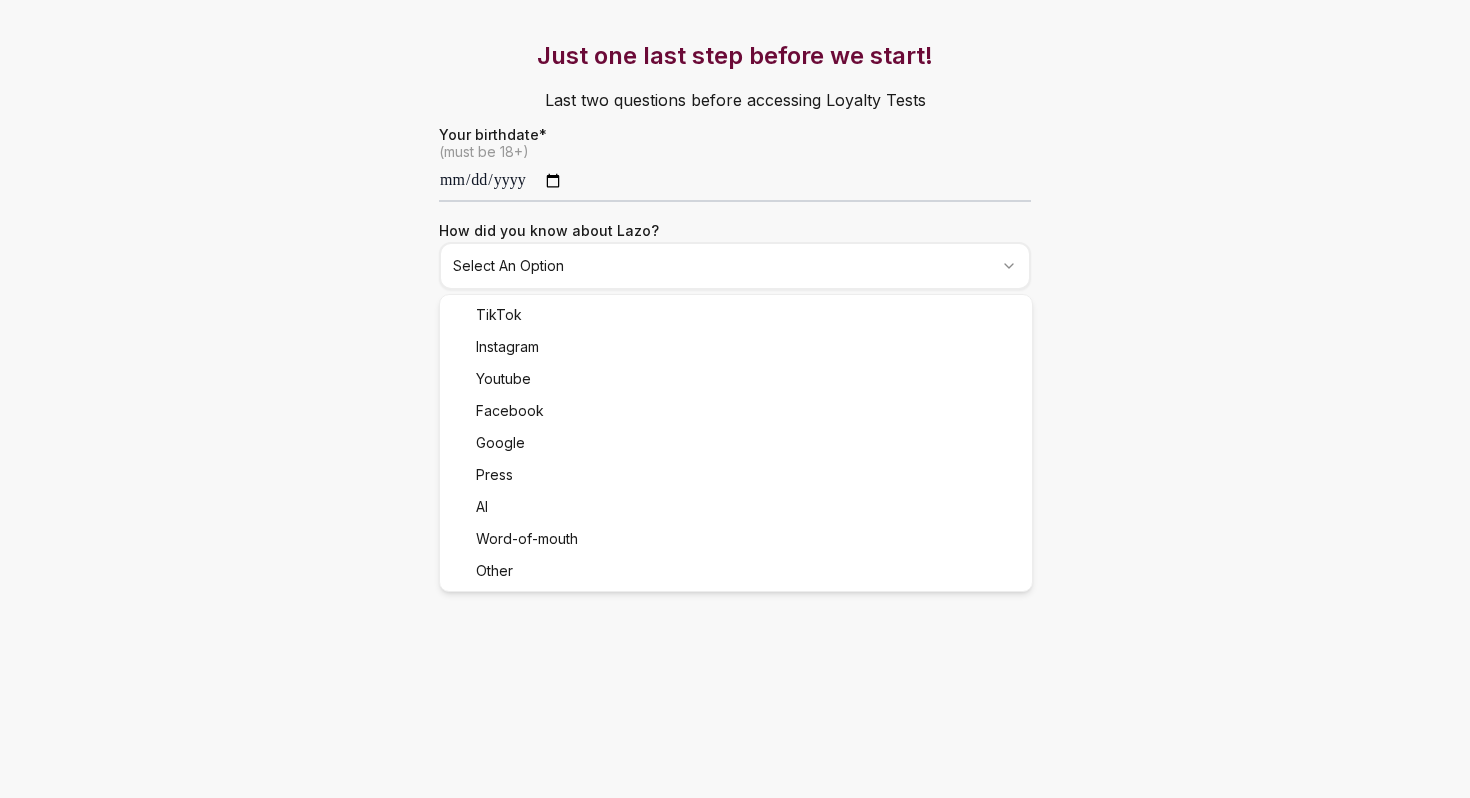 click on "**********" at bounding box center [735, 399] 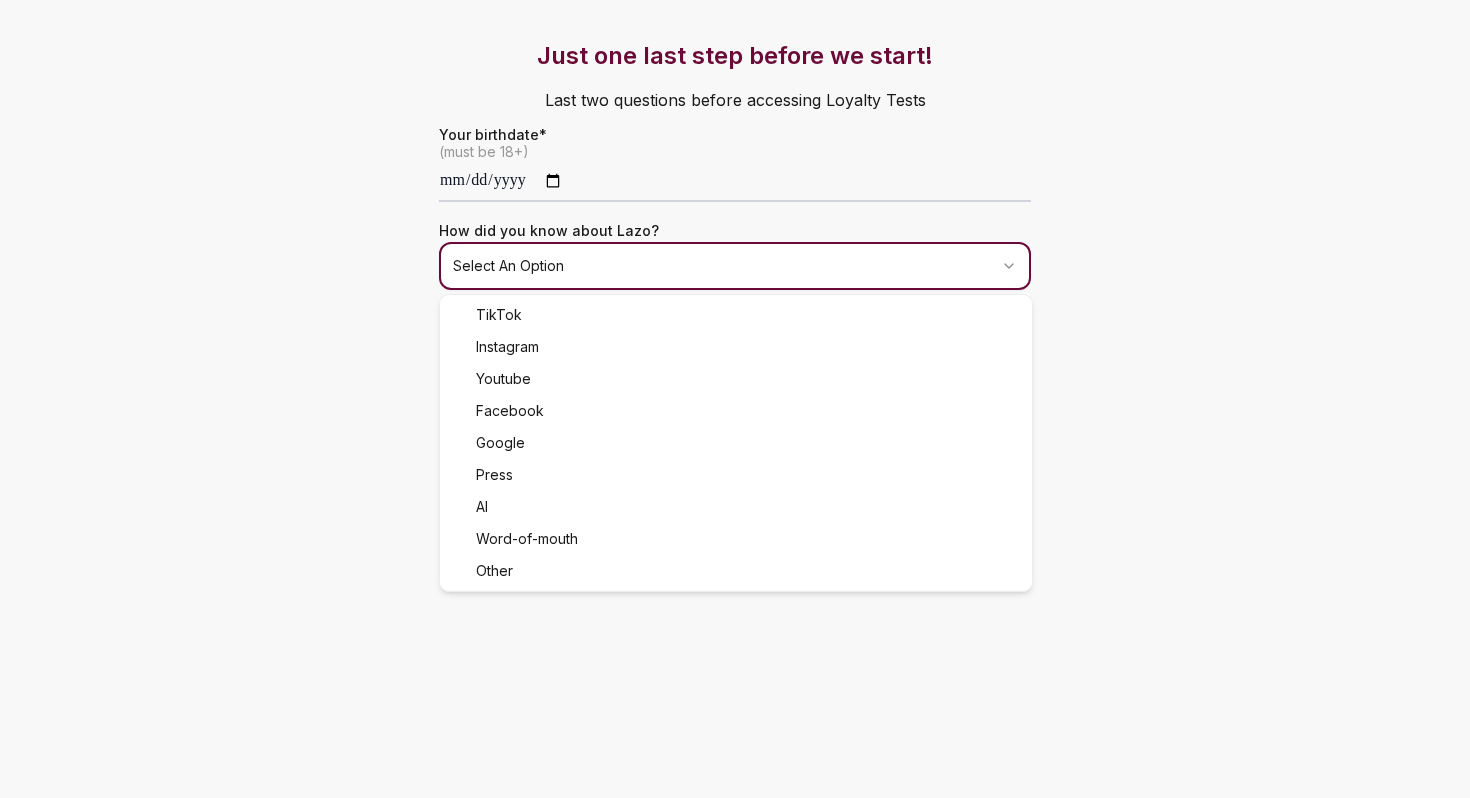 click on "**********" at bounding box center (735, 399) 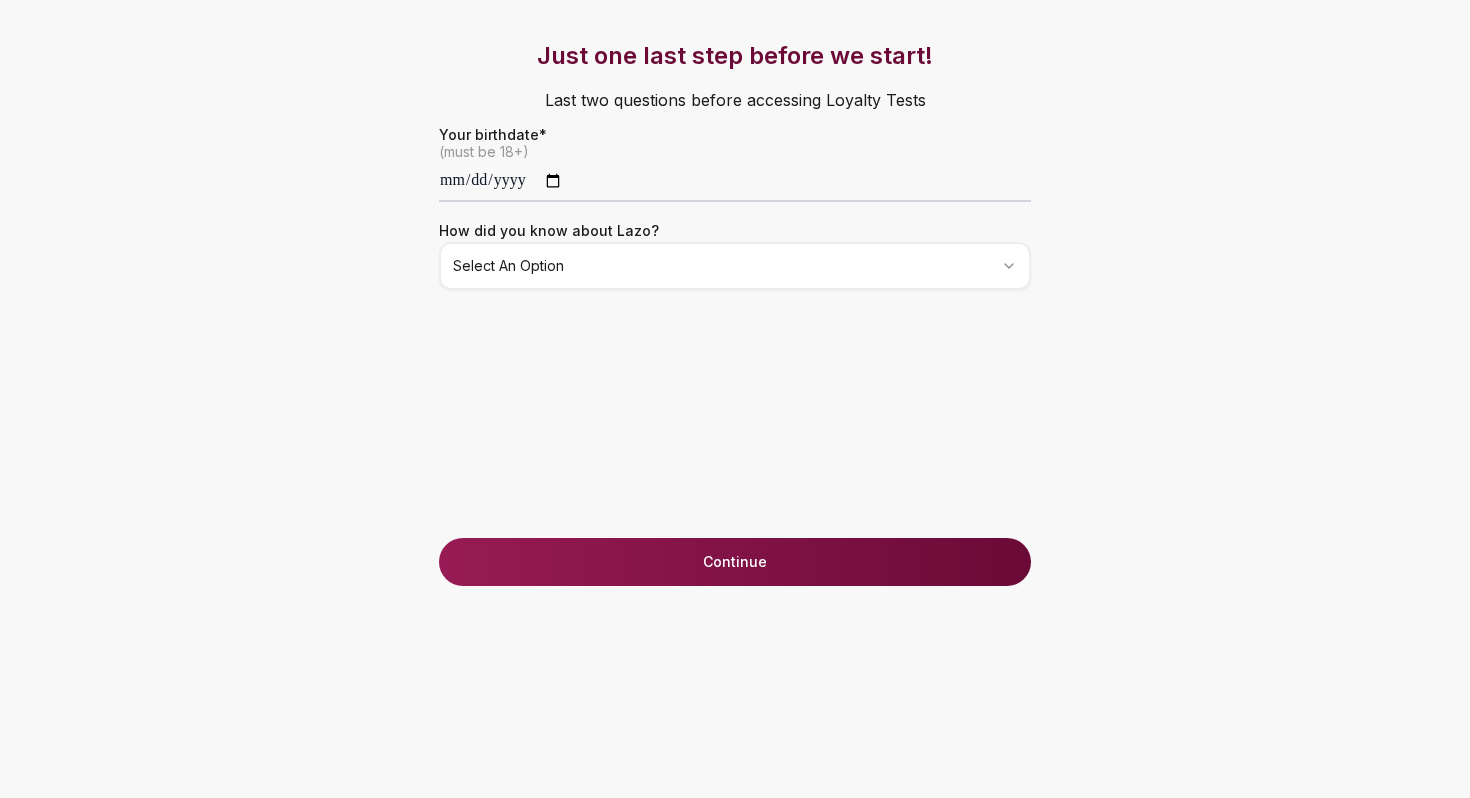 click on "Continue" at bounding box center [735, 562] 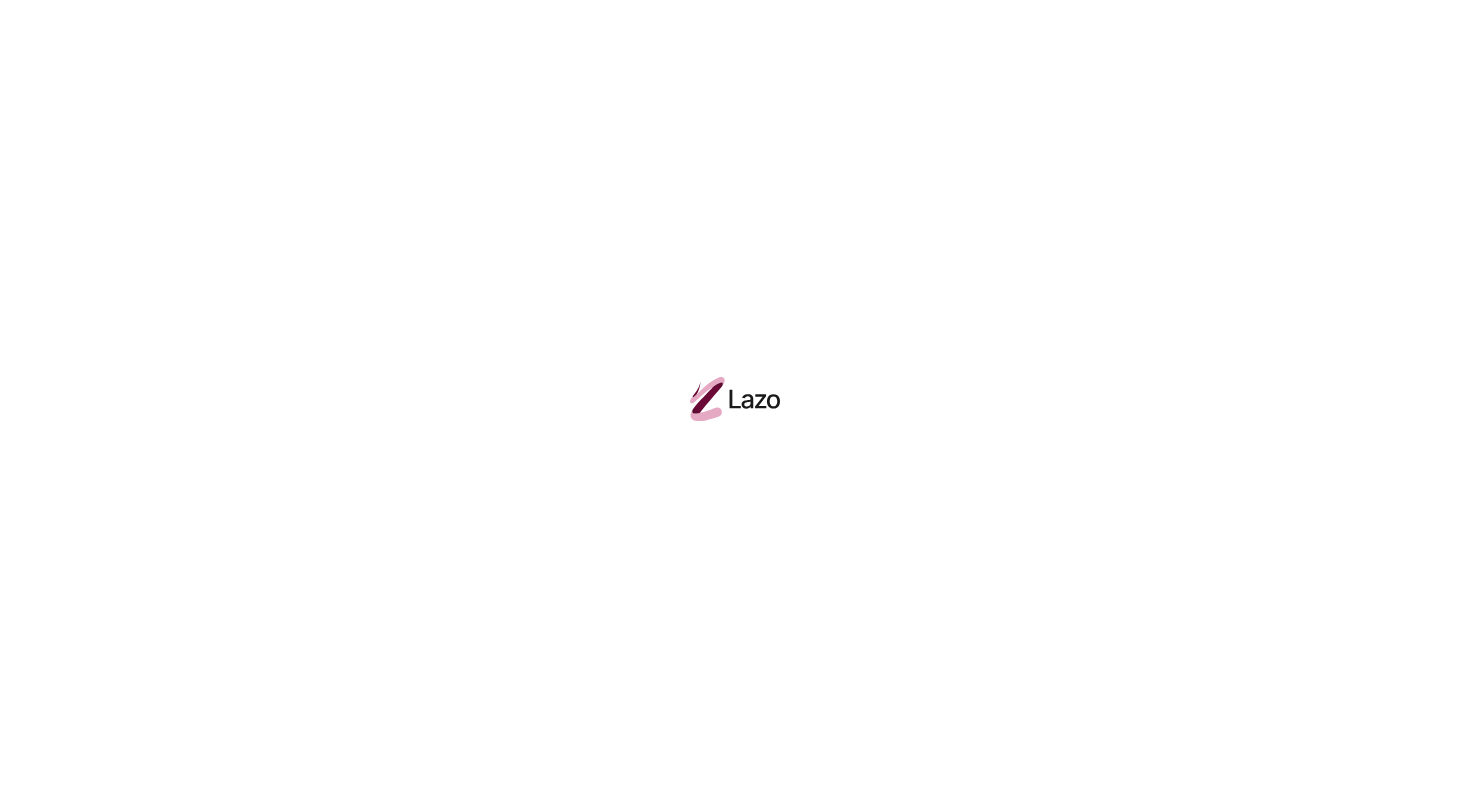 scroll, scrollTop: 0, scrollLeft: 0, axis: both 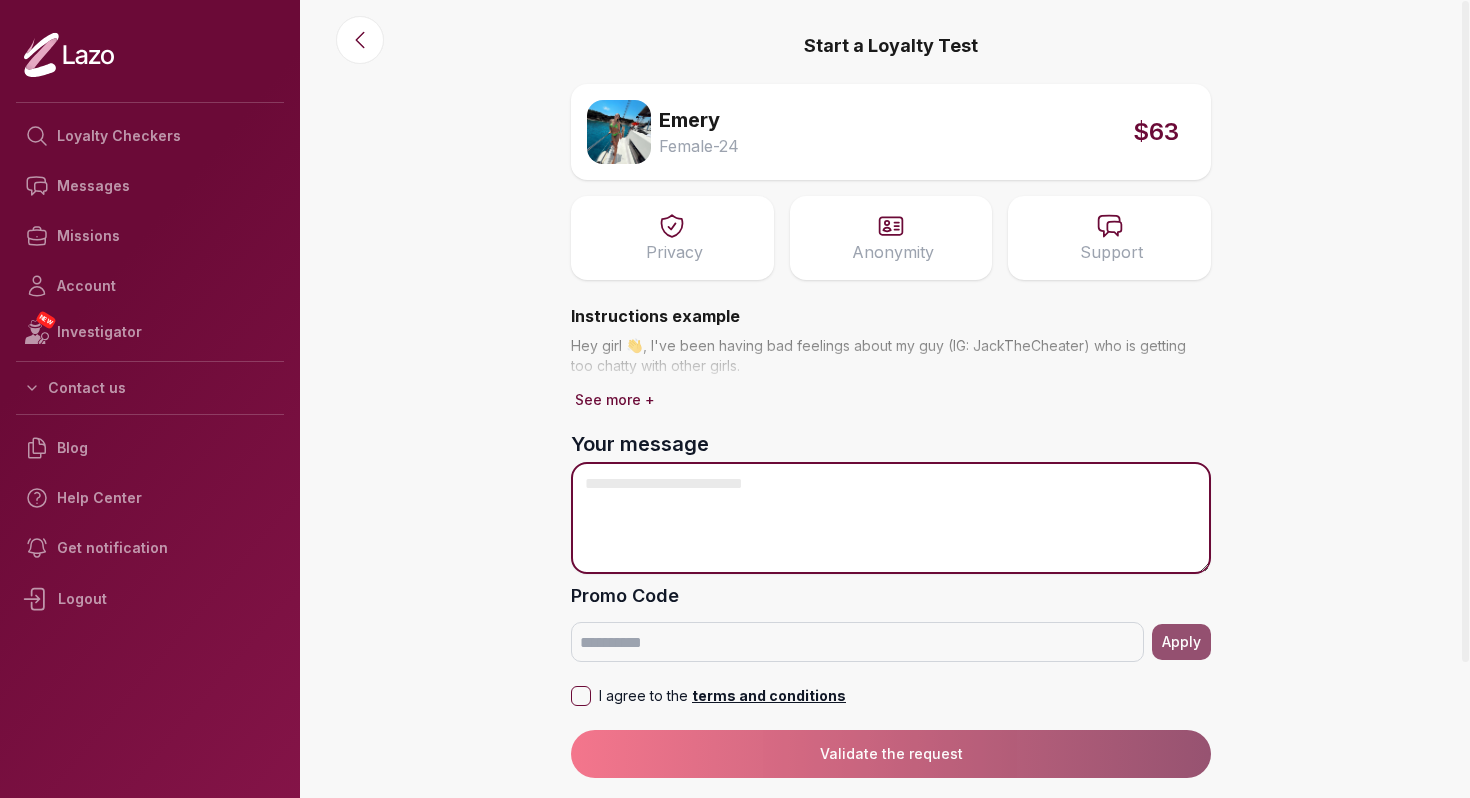 click on "Your message" at bounding box center [891, 518] 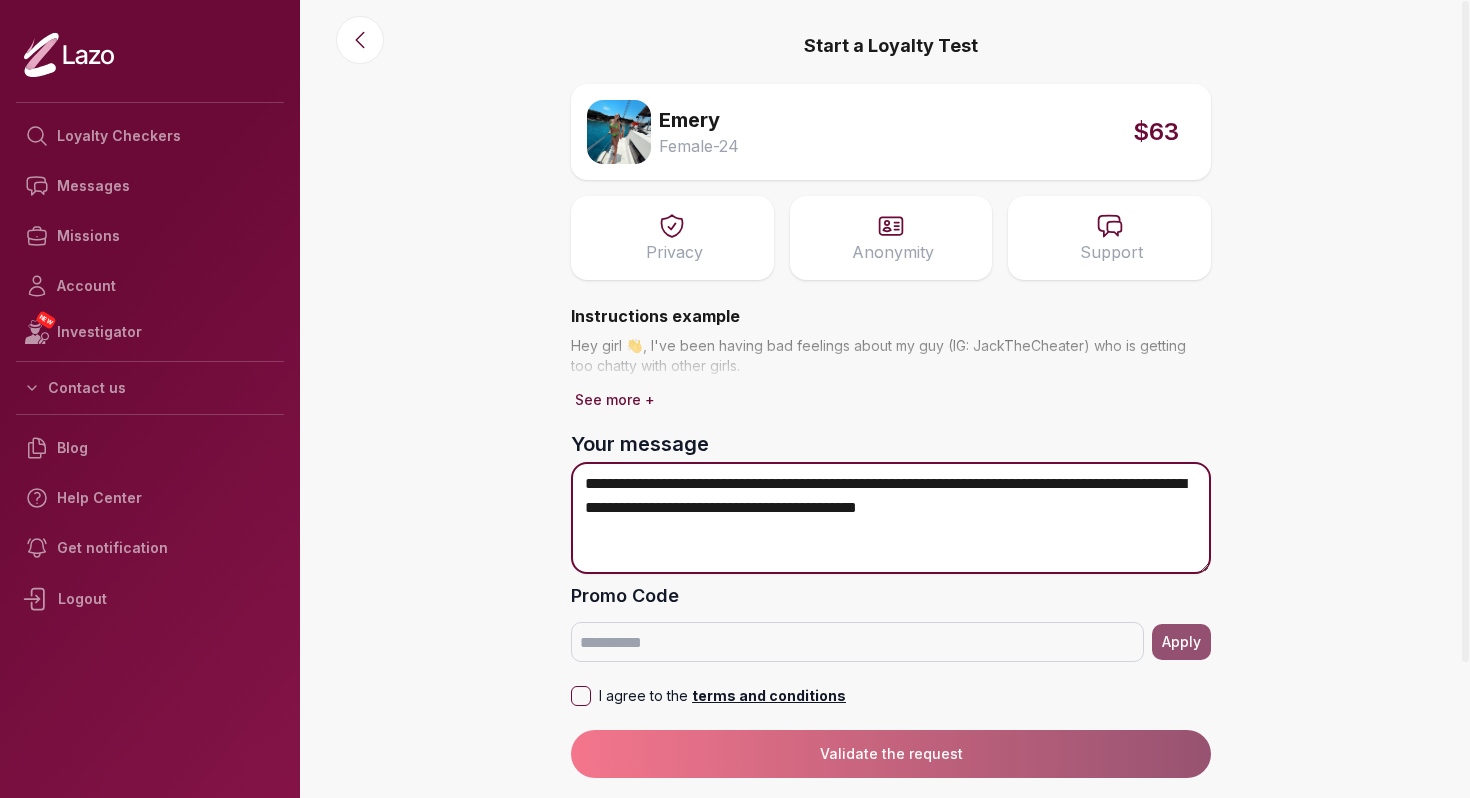click on "**********" at bounding box center (891, 518) 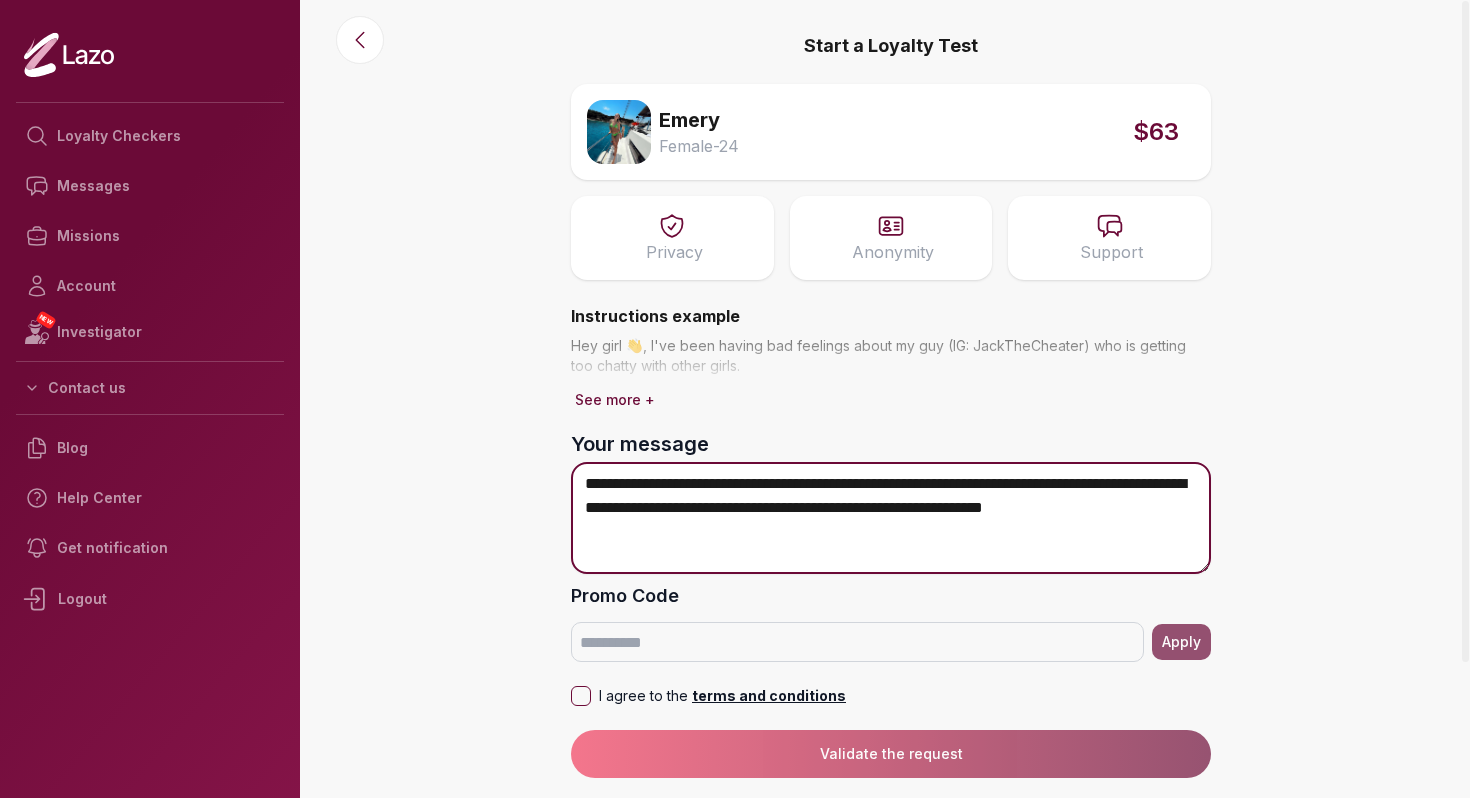 click on "**********" at bounding box center [891, 518] 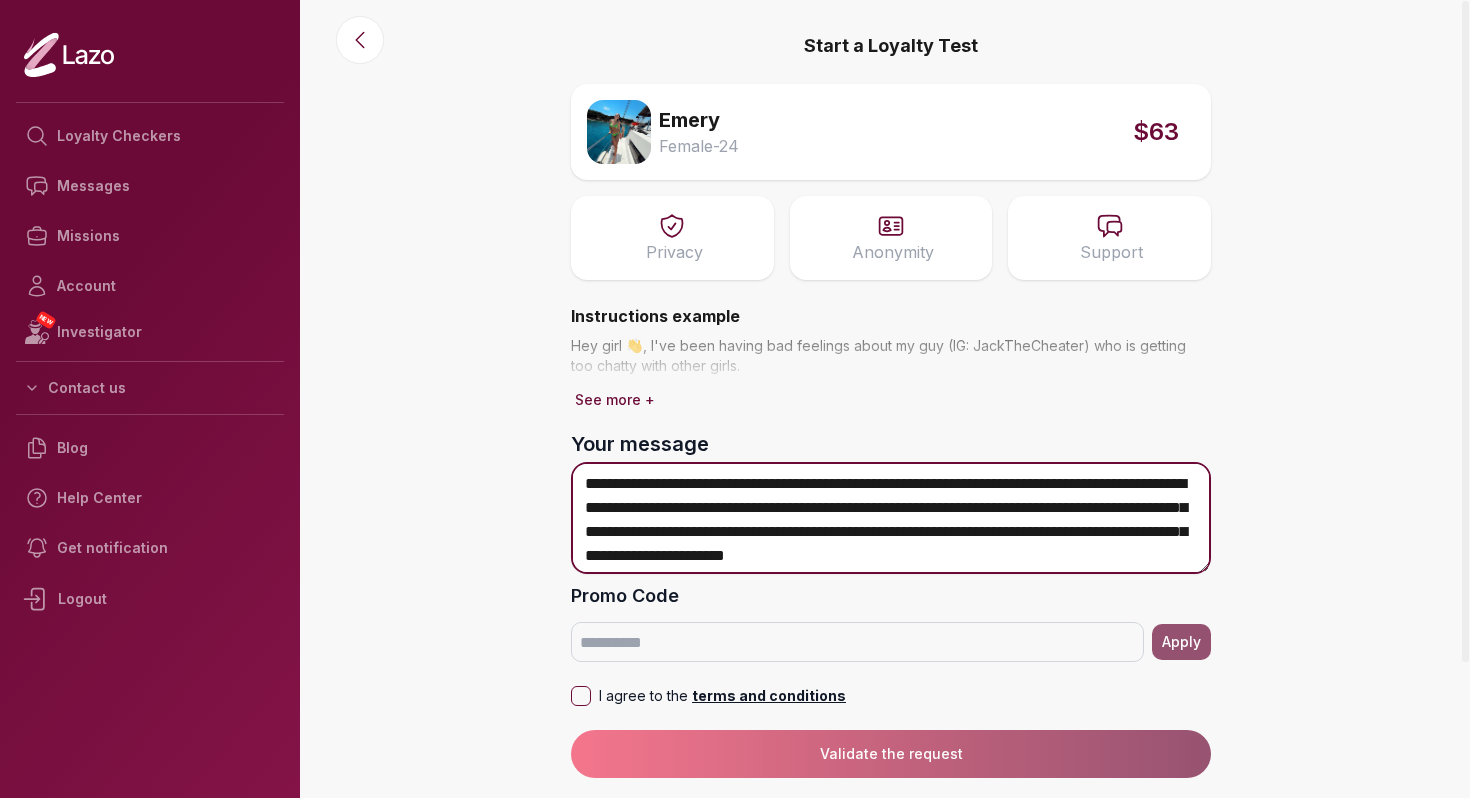 type on "**********" 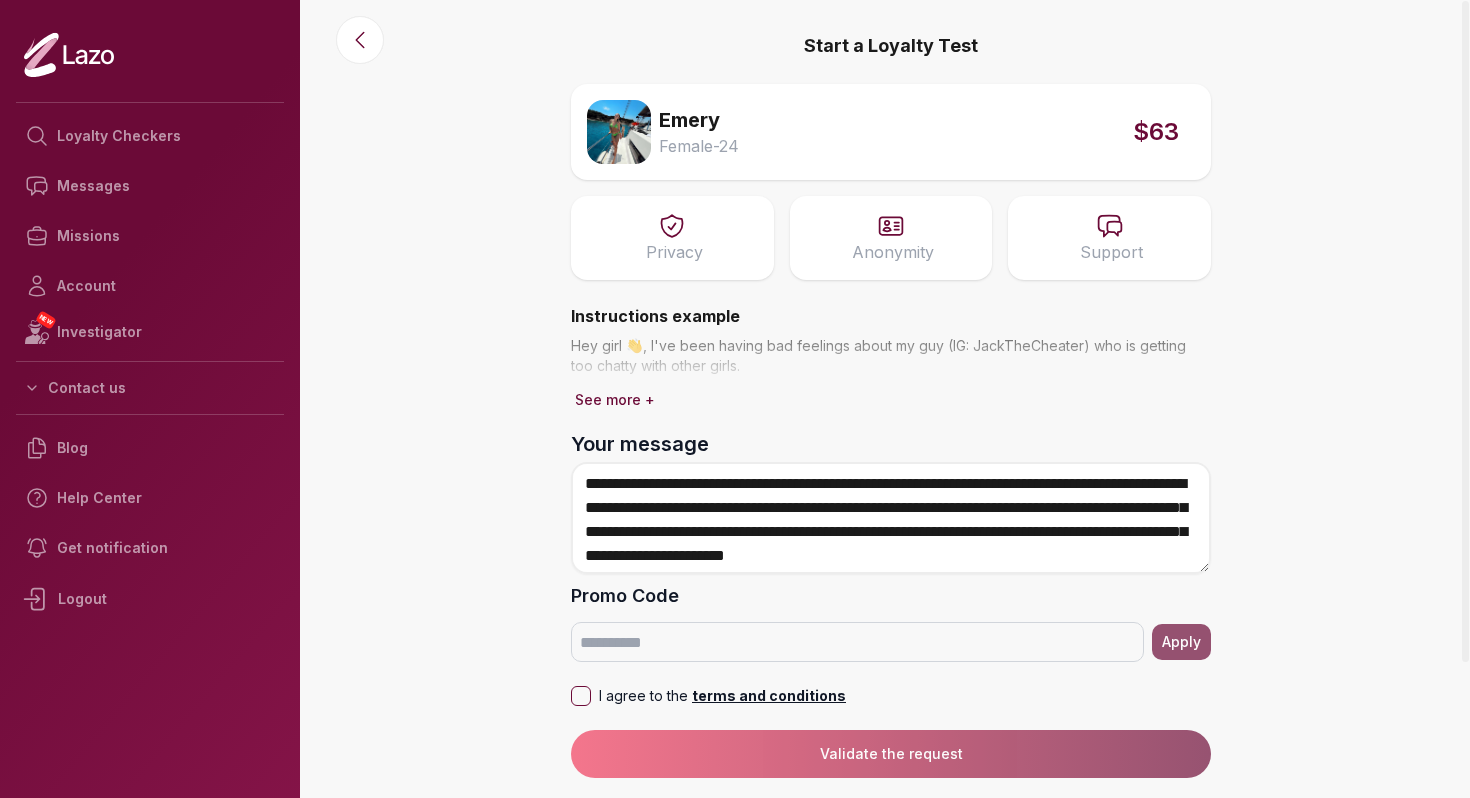 click on "I agree to the  terms and conditions" at bounding box center (581, 696) 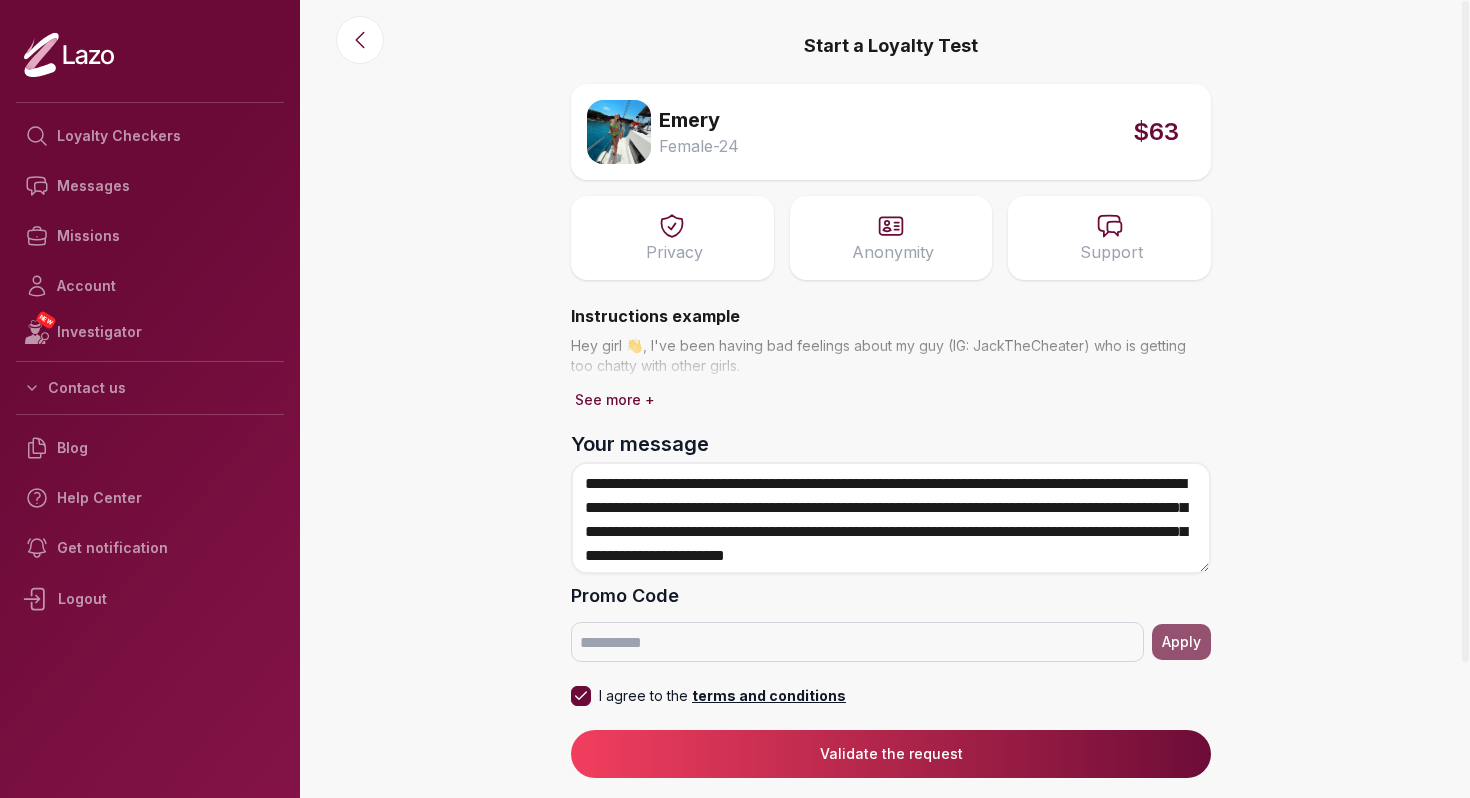 click on "Validate the request" at bounding box center [891, 754] 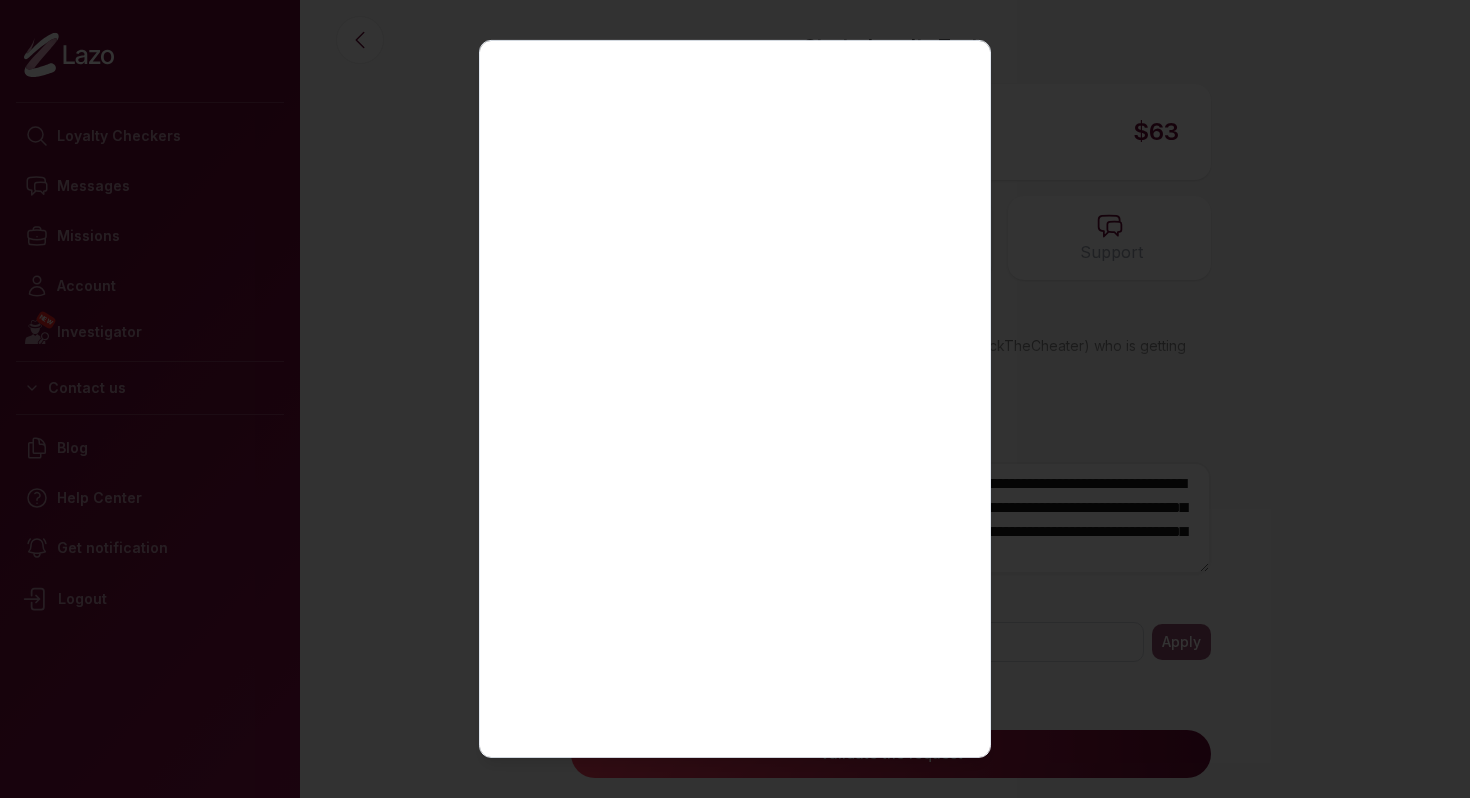 scroll, scrollTop: 174, scrollLeft: 0, axis: vertical 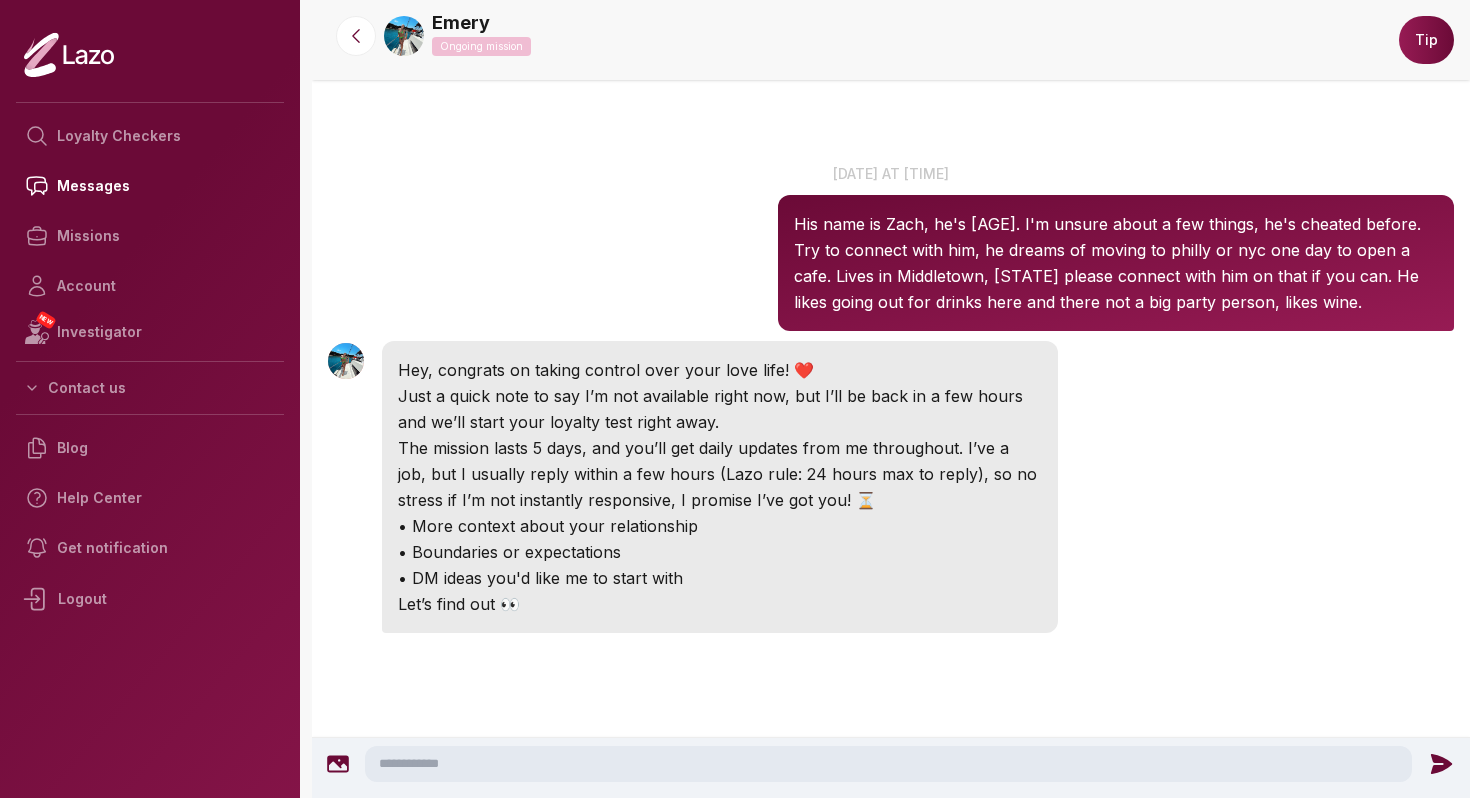 click at bounding box center (888, 764) 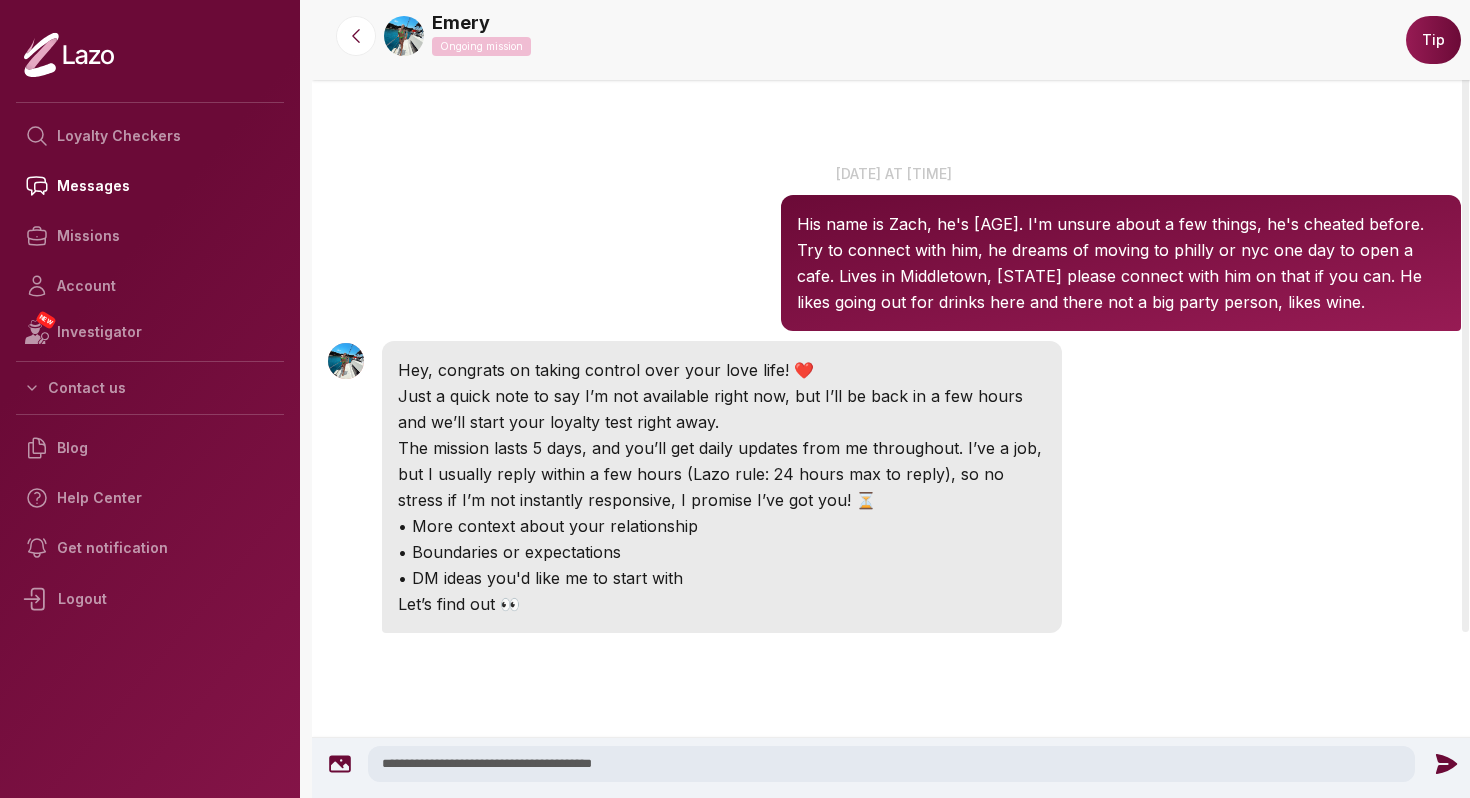 click on "**********" at bounding box center (891, 764) 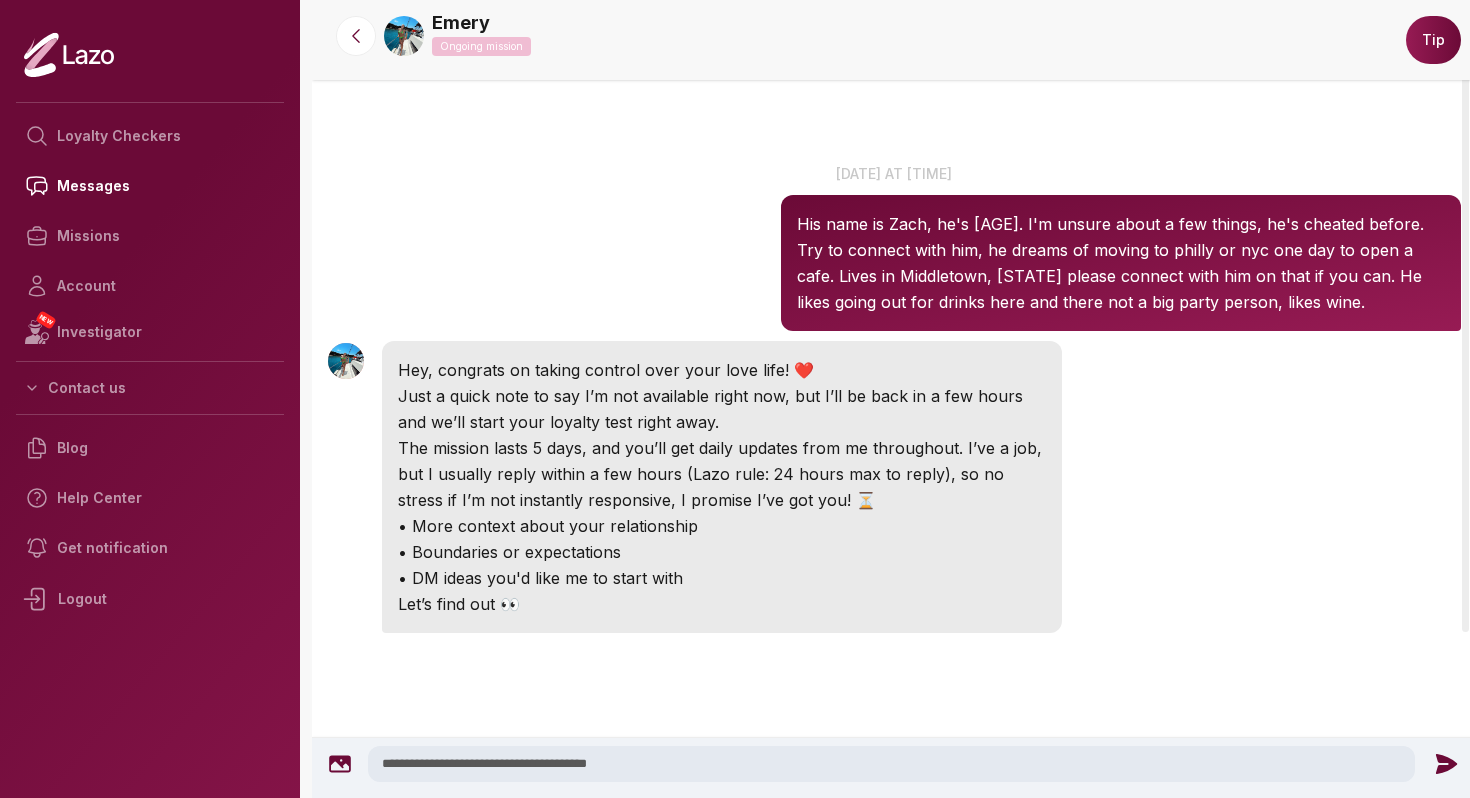 click on "**********" at bounding box center [891, 764] 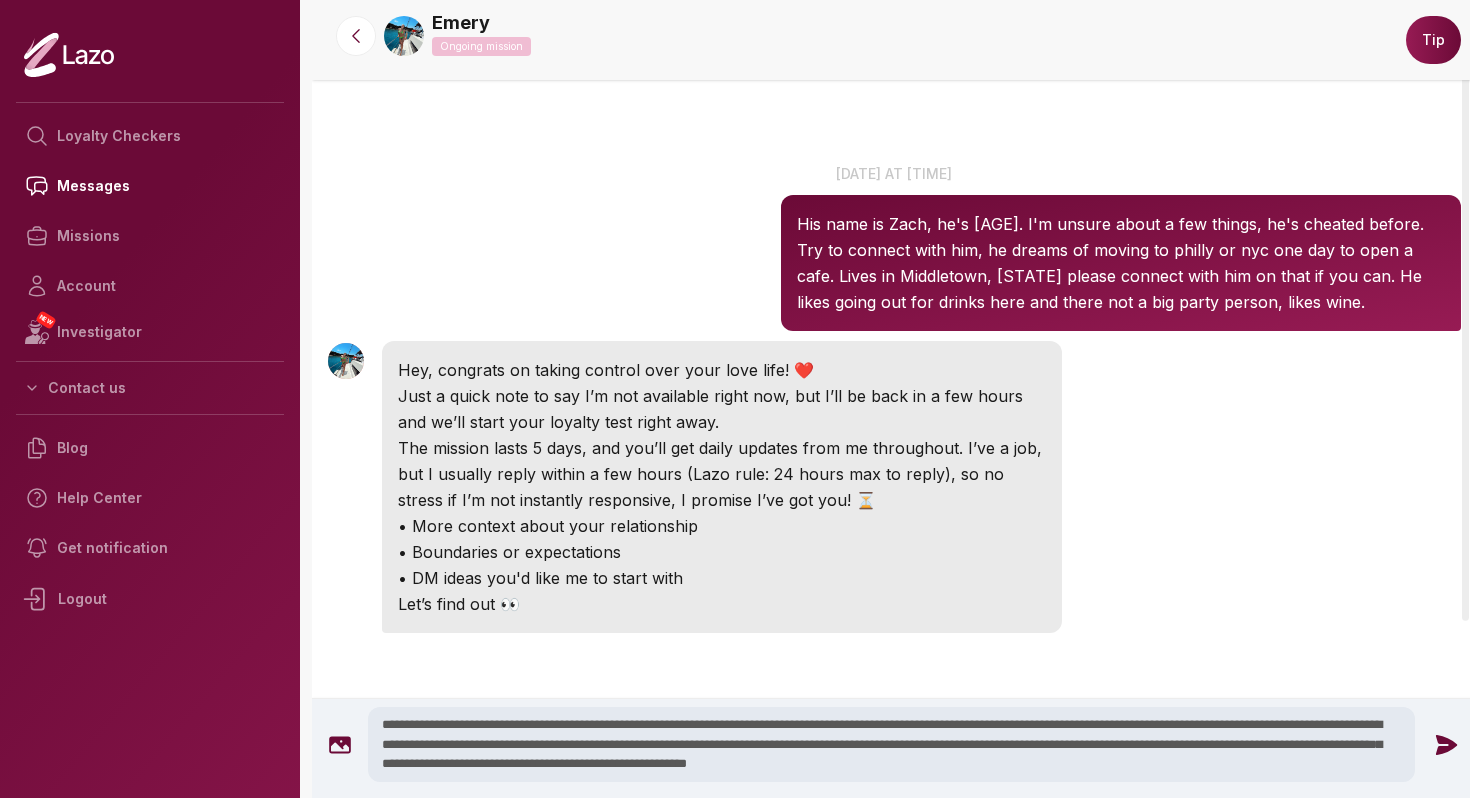 type on "**********" 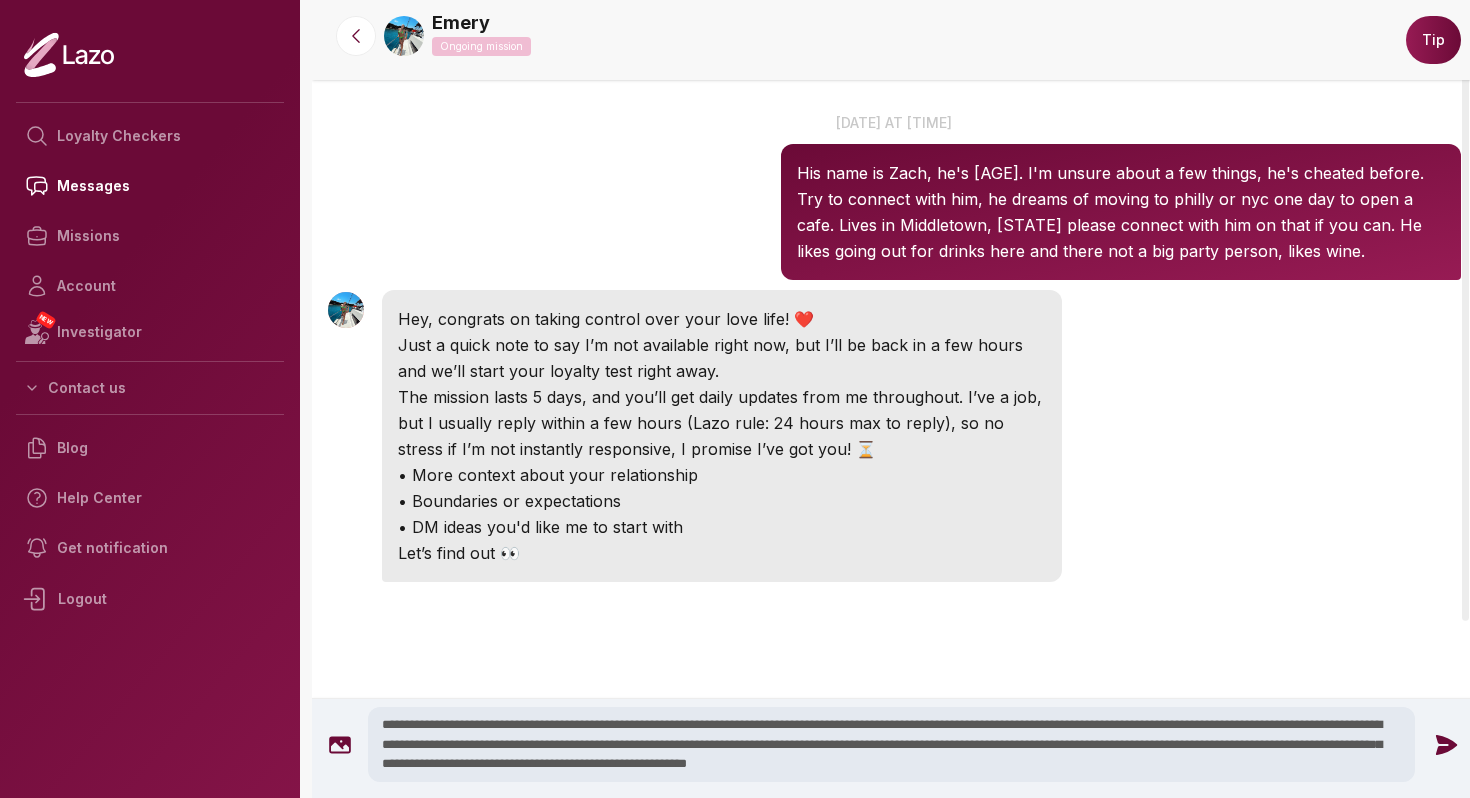 type 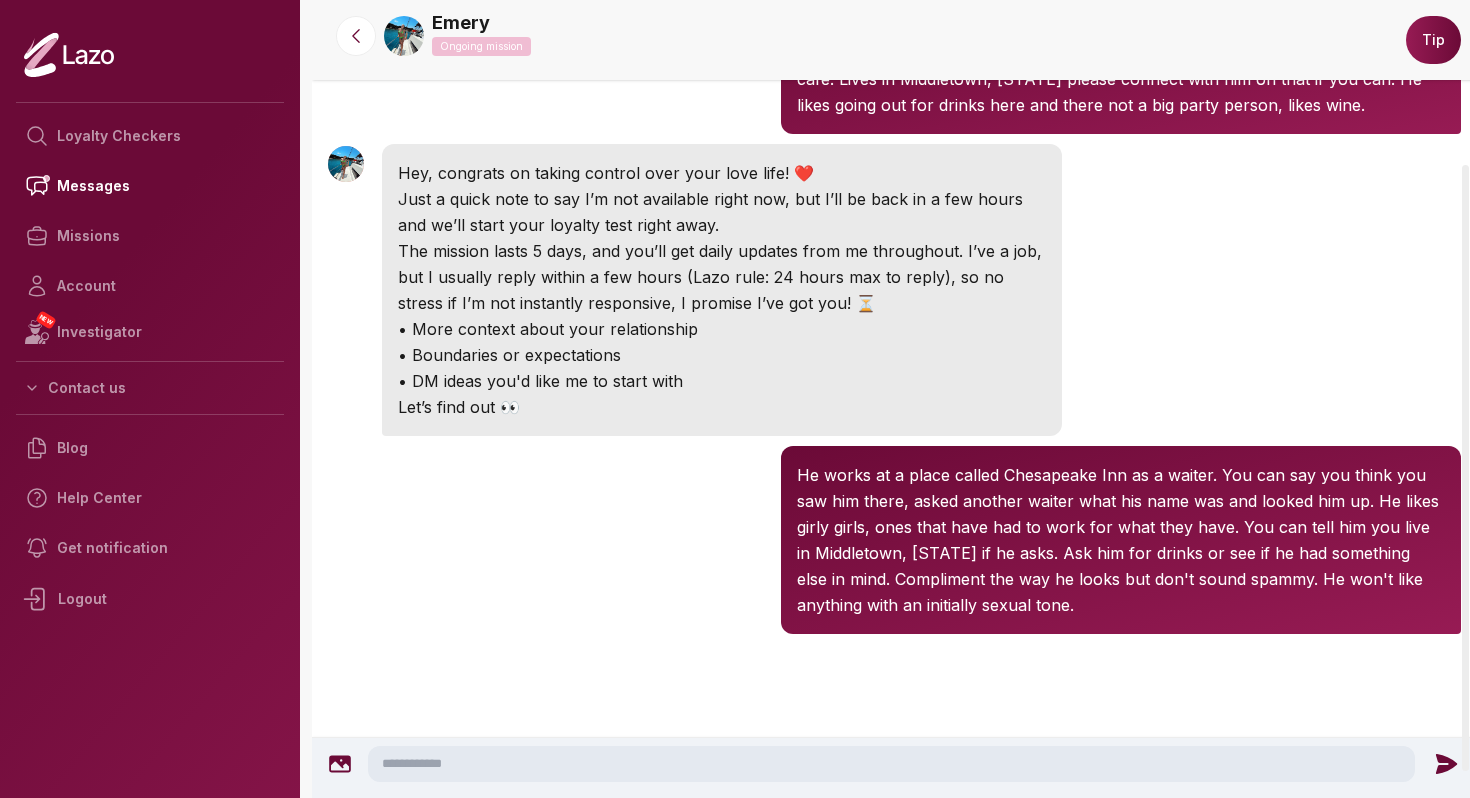scroll, scrollTop: 216, scrollLeft: 0, axis: vertical 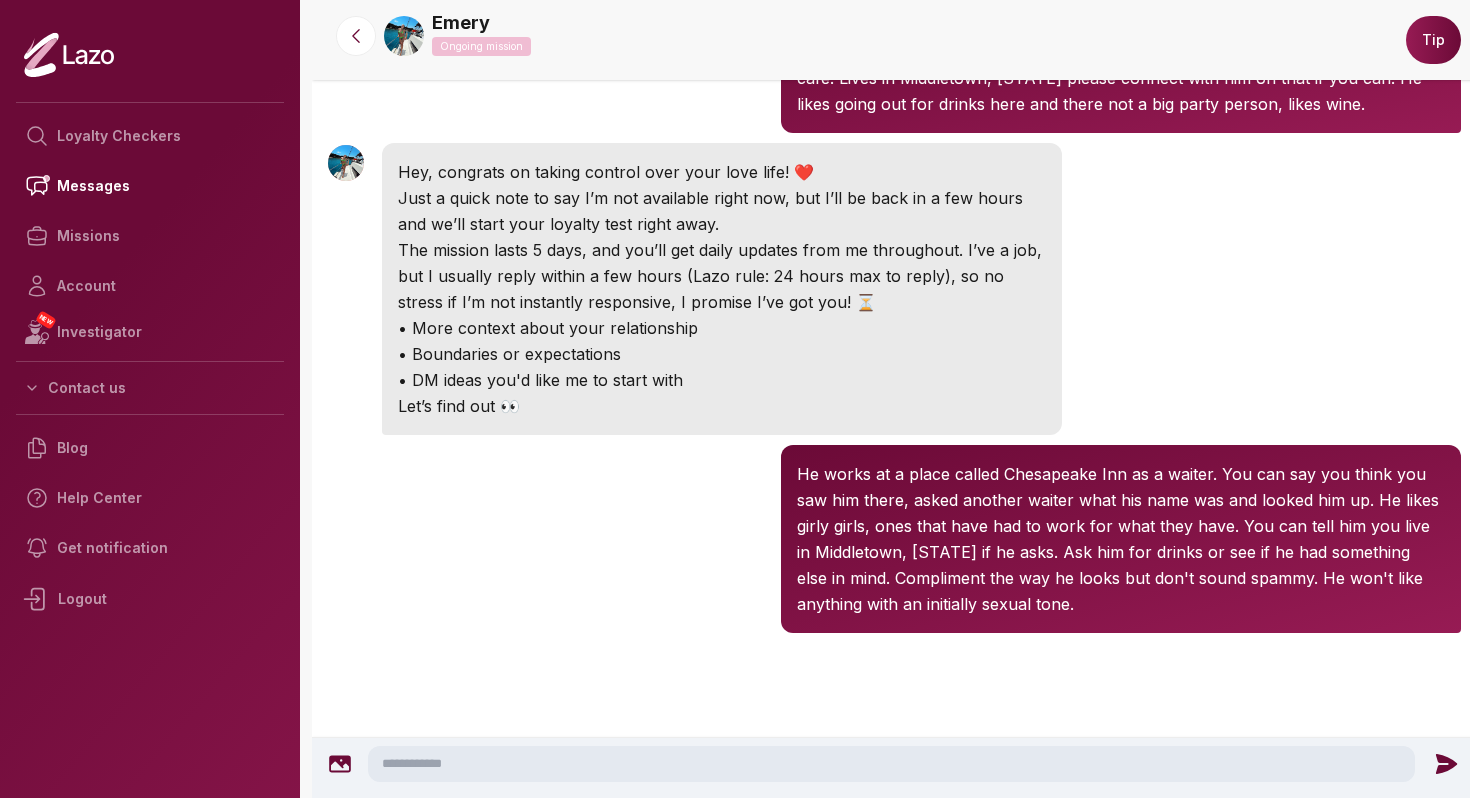 click 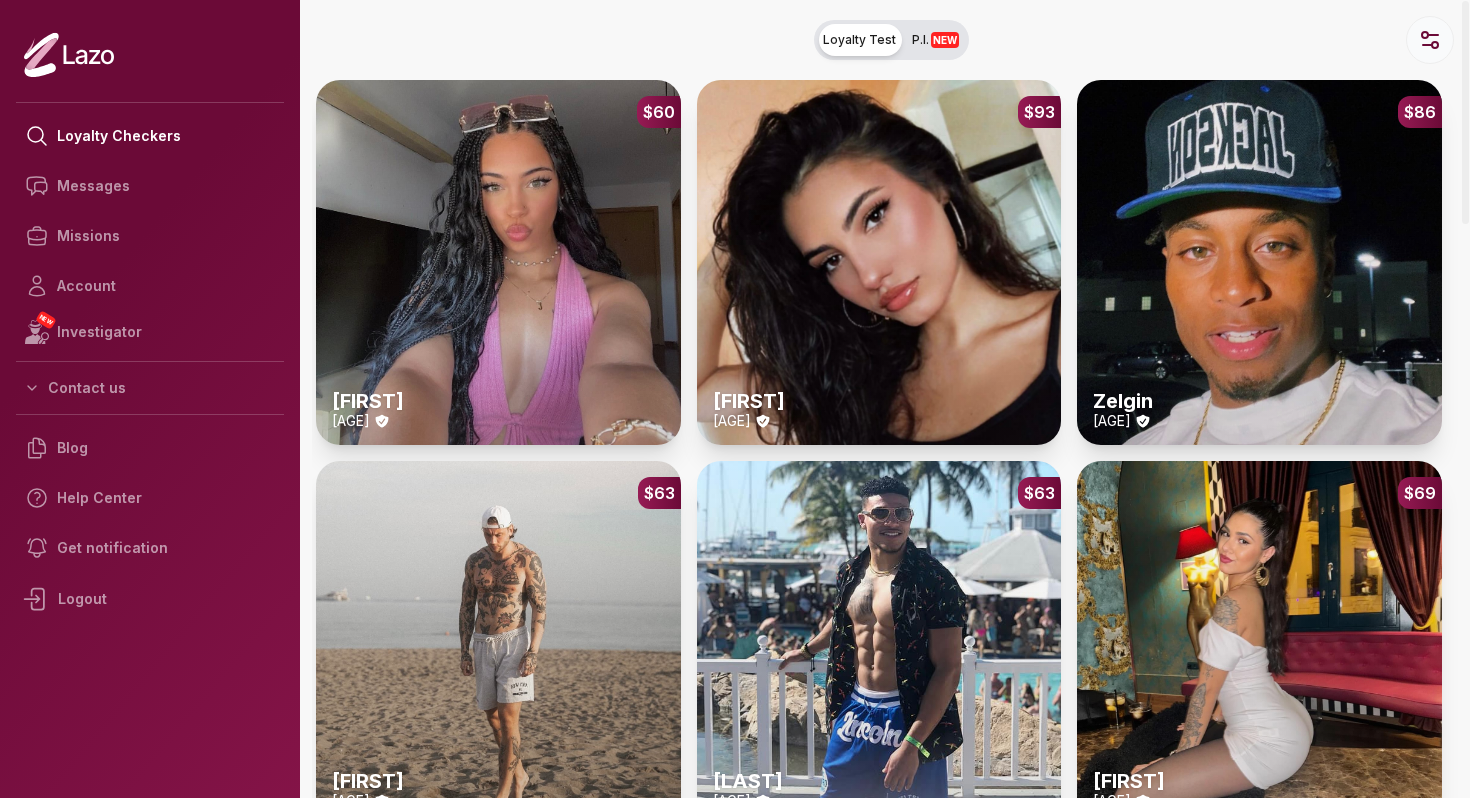 click 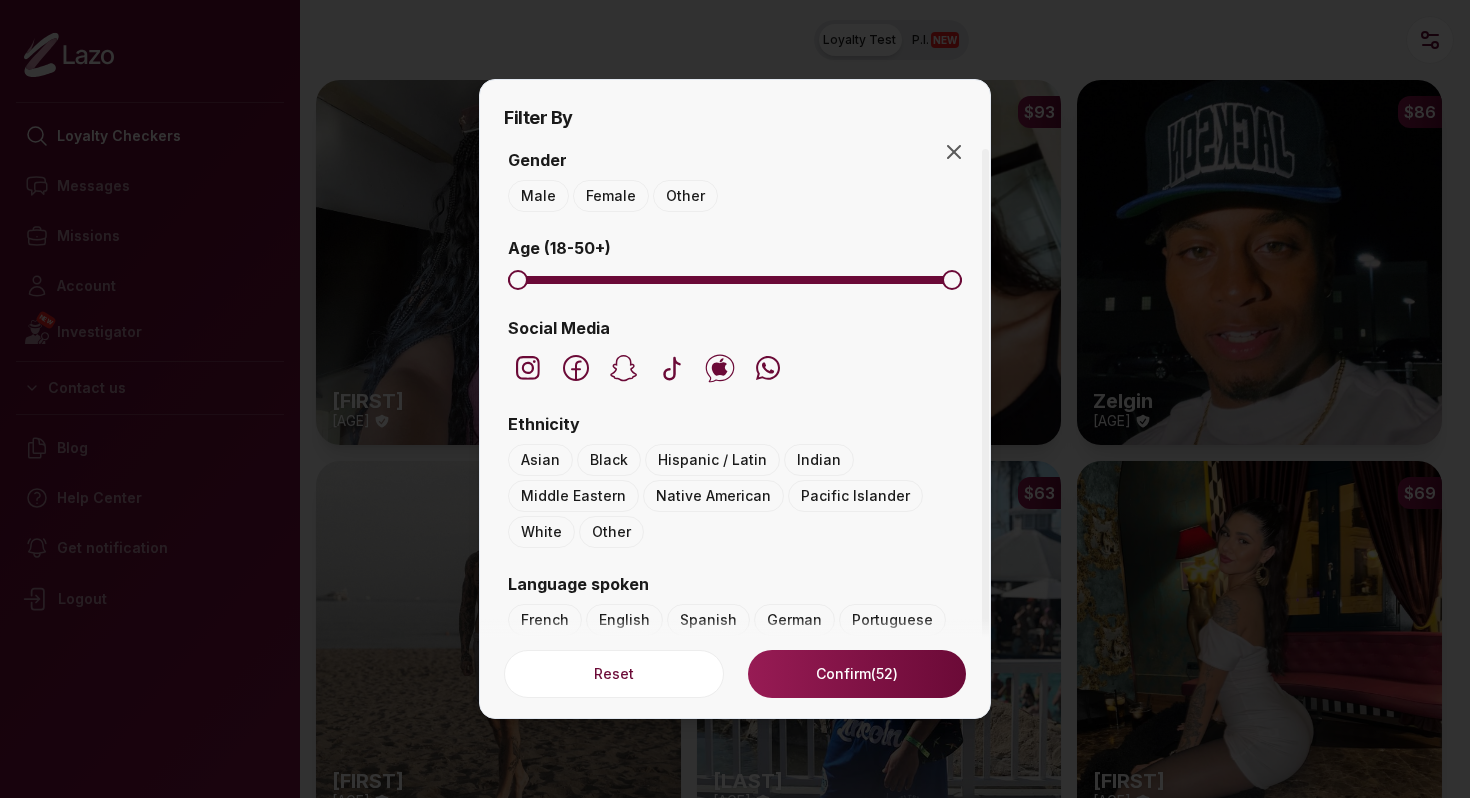 click on "Male" at bounding box center [538, 196] 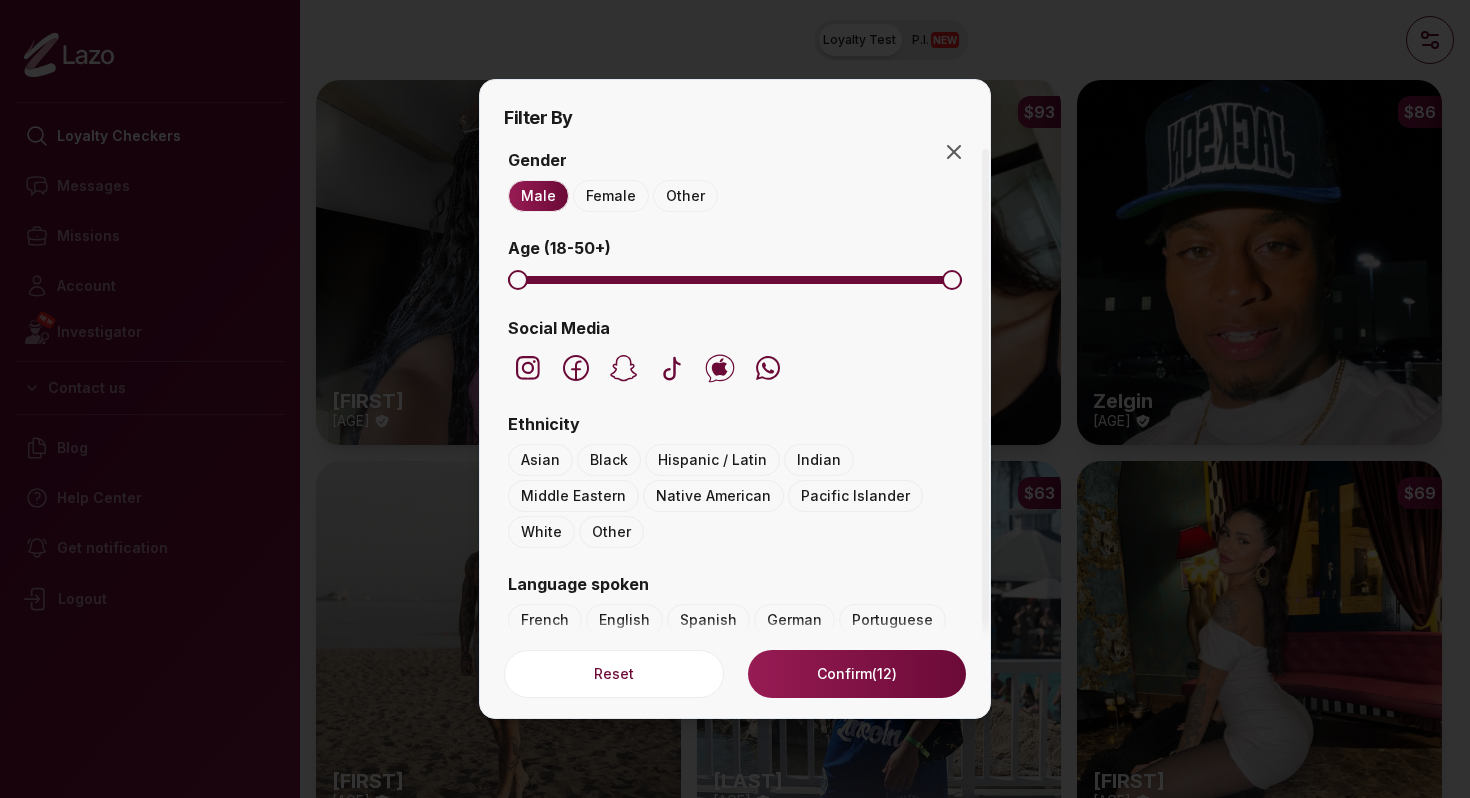 click on "Black" at bounding box center (609, 460) 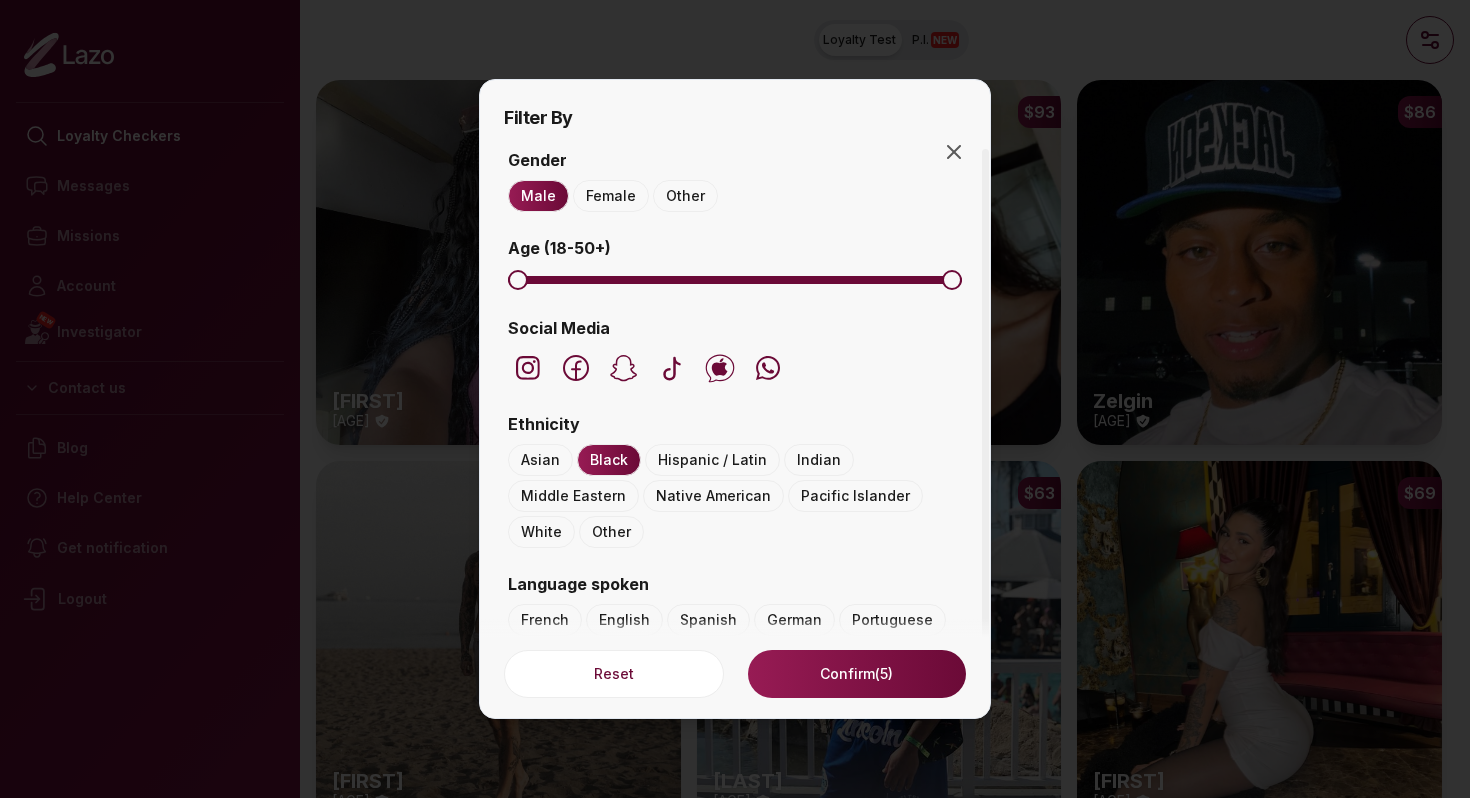 click on "Confirm  (5)" at bounding box center (857, 674) 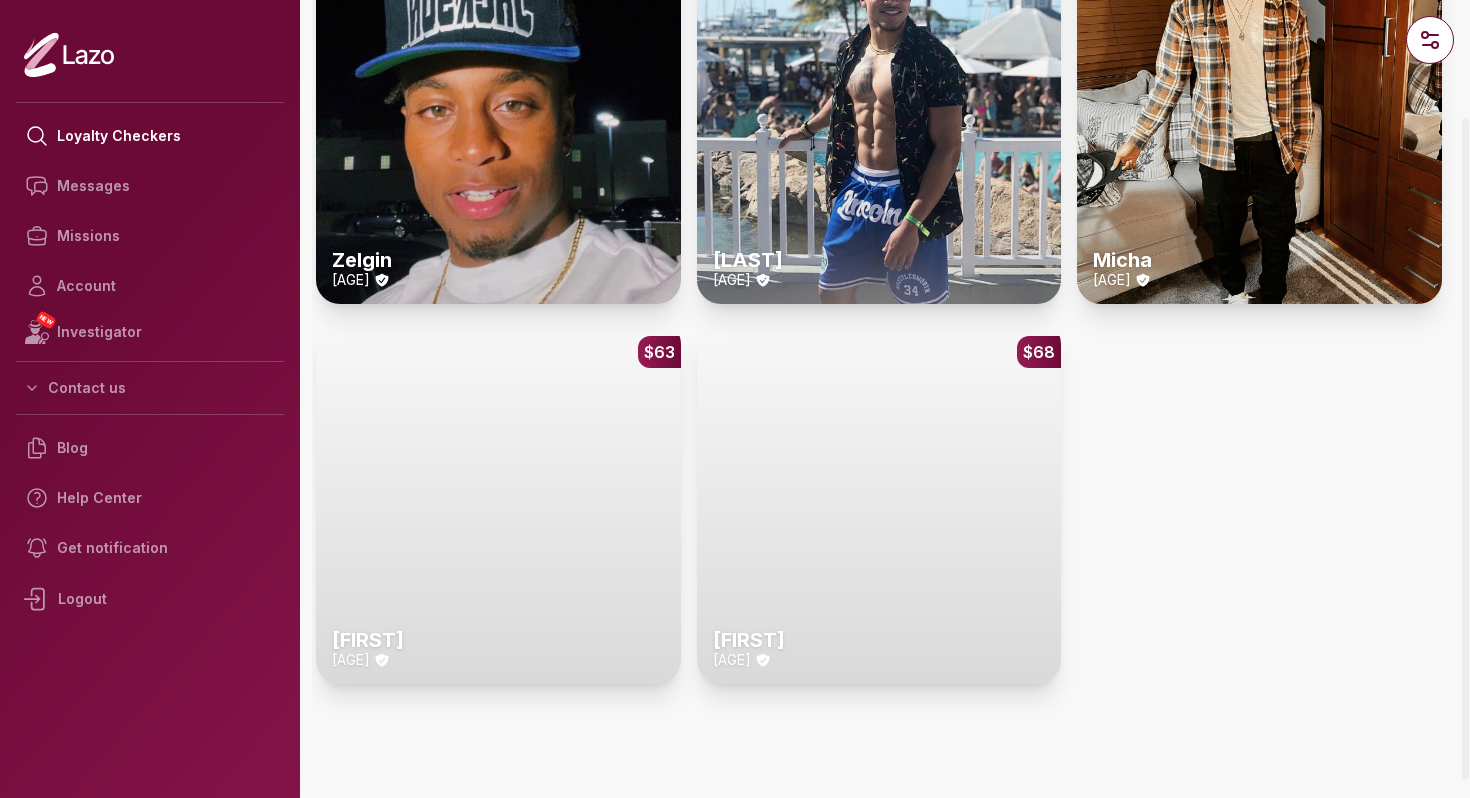 scroll, scrollTop: 142, scrollLeft: 0, axis: vertical 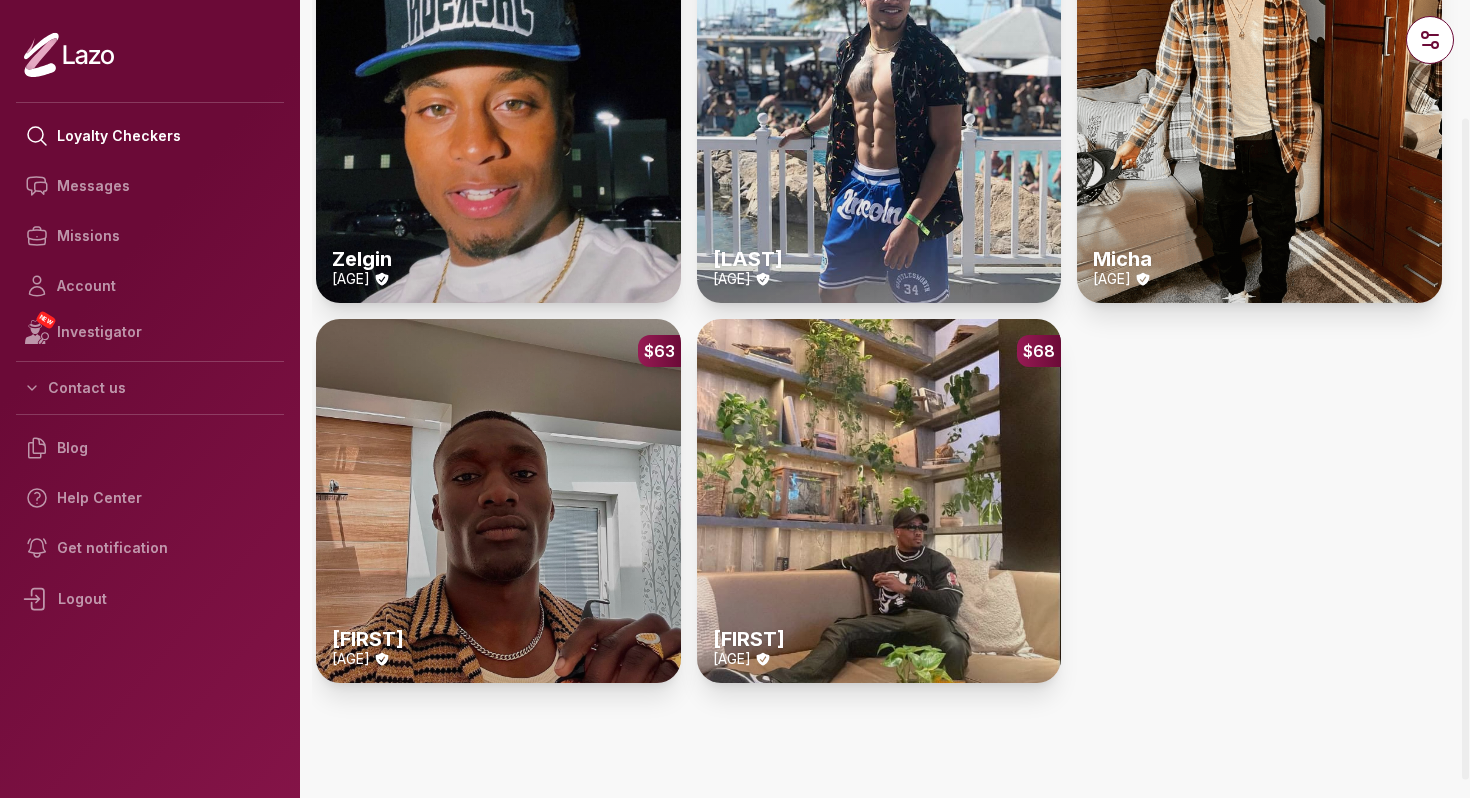click on "$63 James 29 y/o" at bounding box center (498, 501) 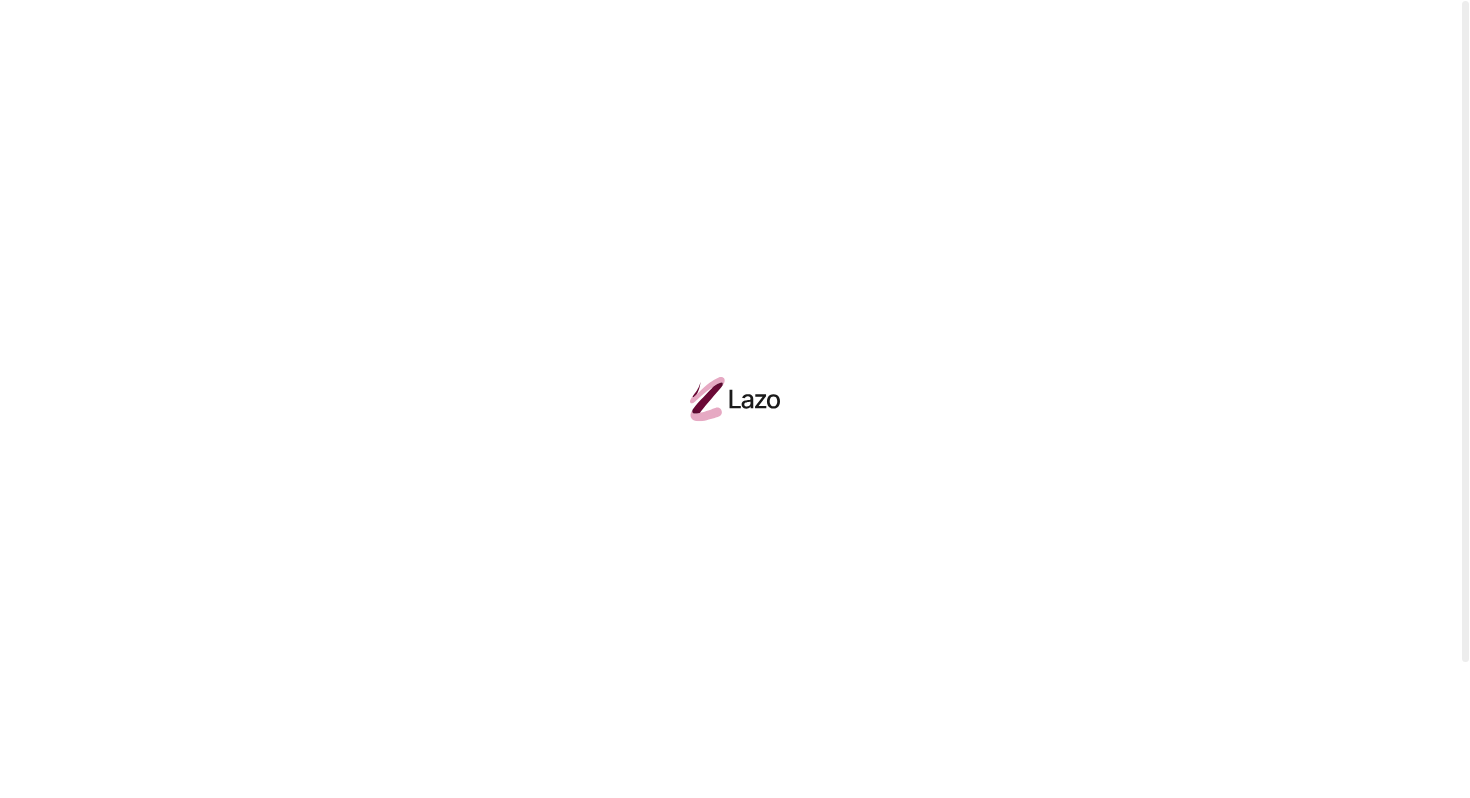 scroll, scrollTop: 0, scrollLeft: 0, axis: both 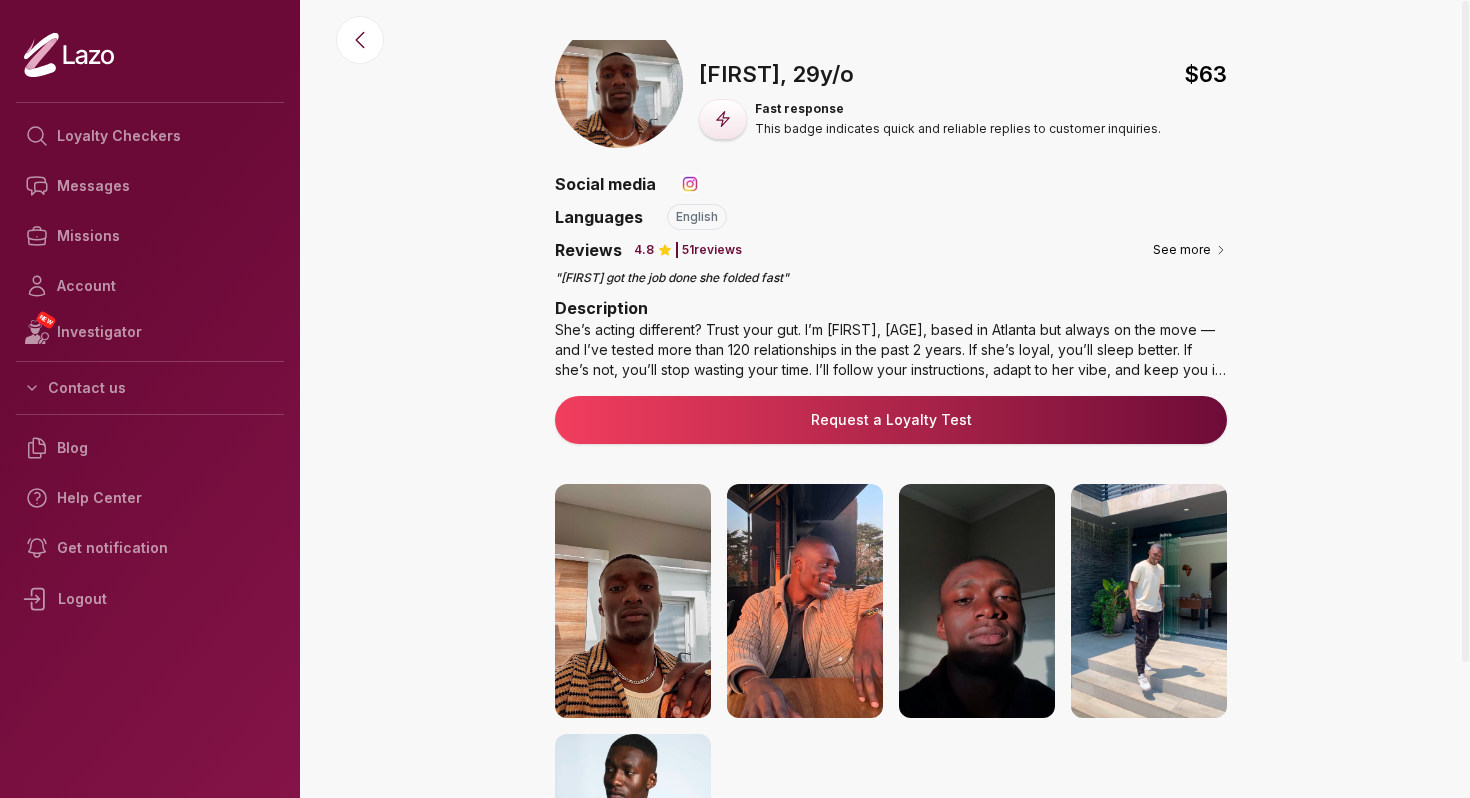 click at bounding box center [633, 601] 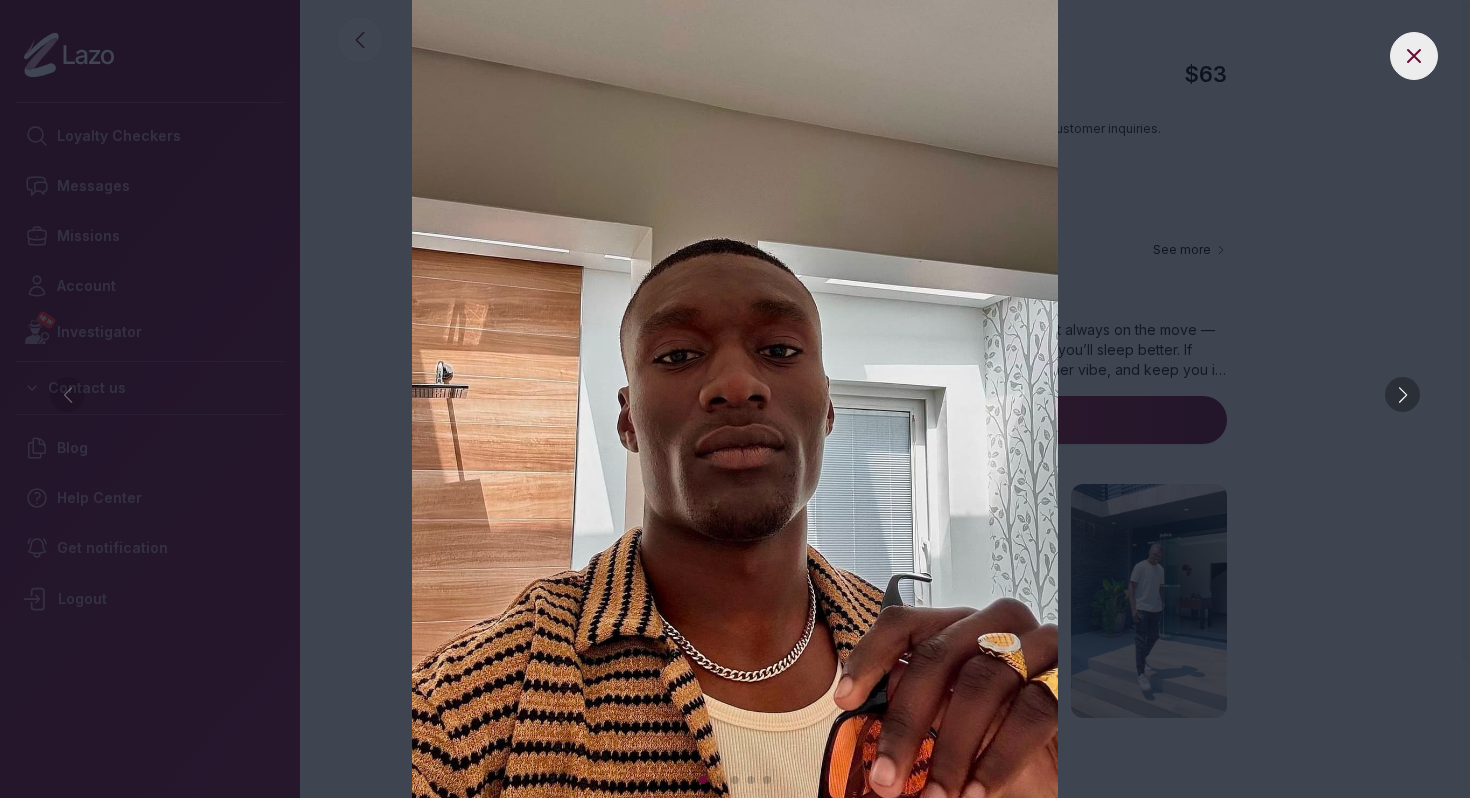 click at bounding box center [1402, 394] 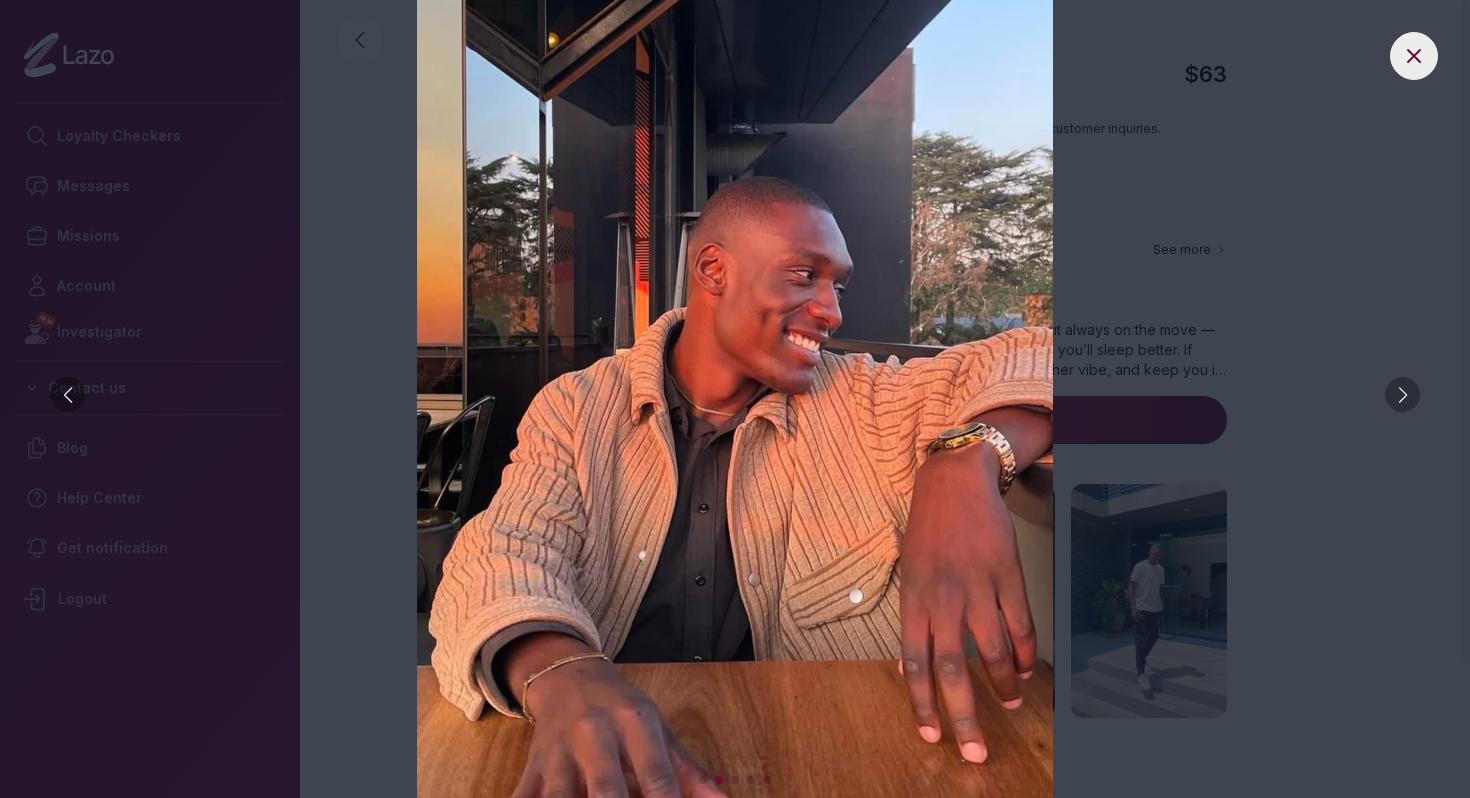 click at bounding box center (1402, 394) 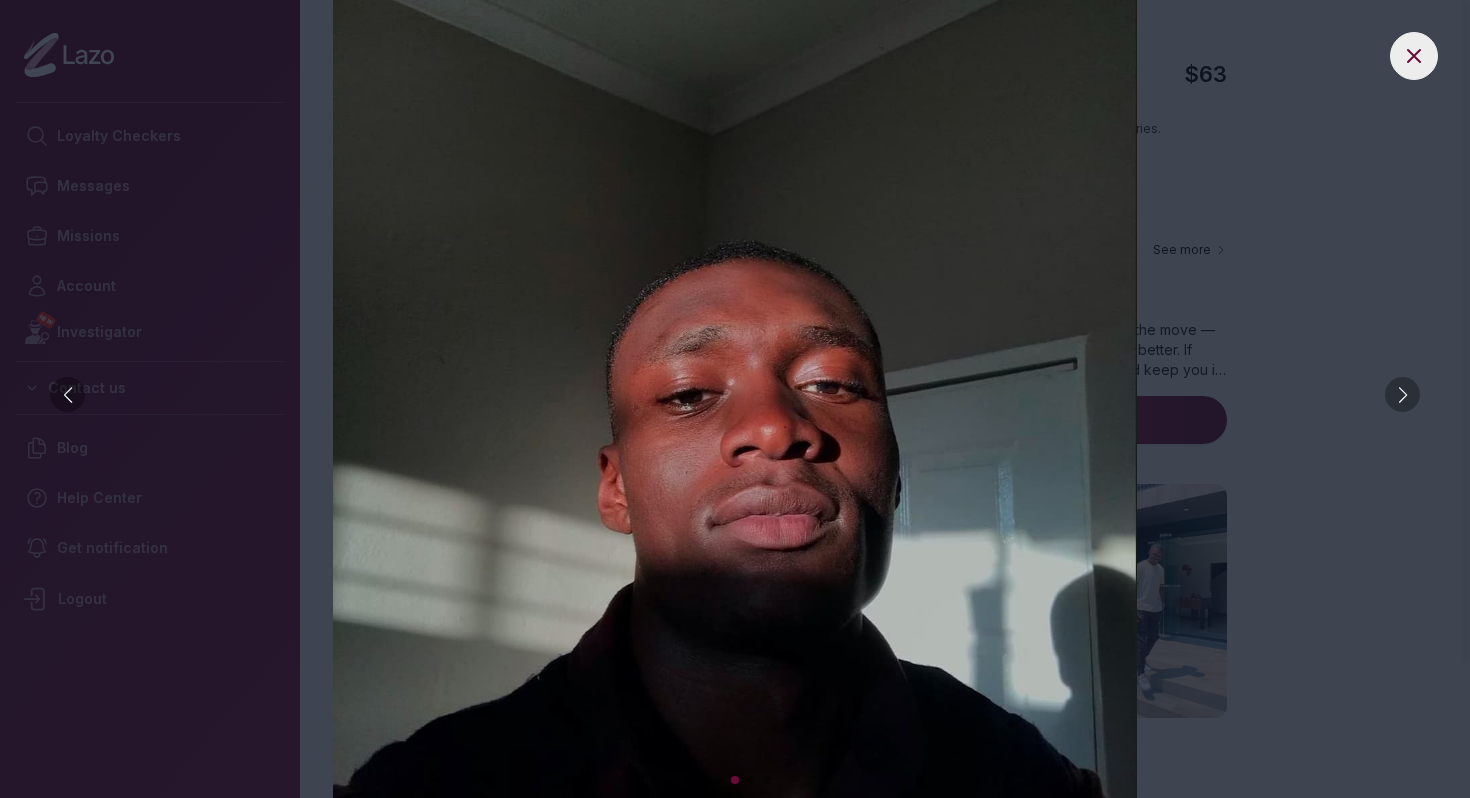click at bounding box center [1402, 394] 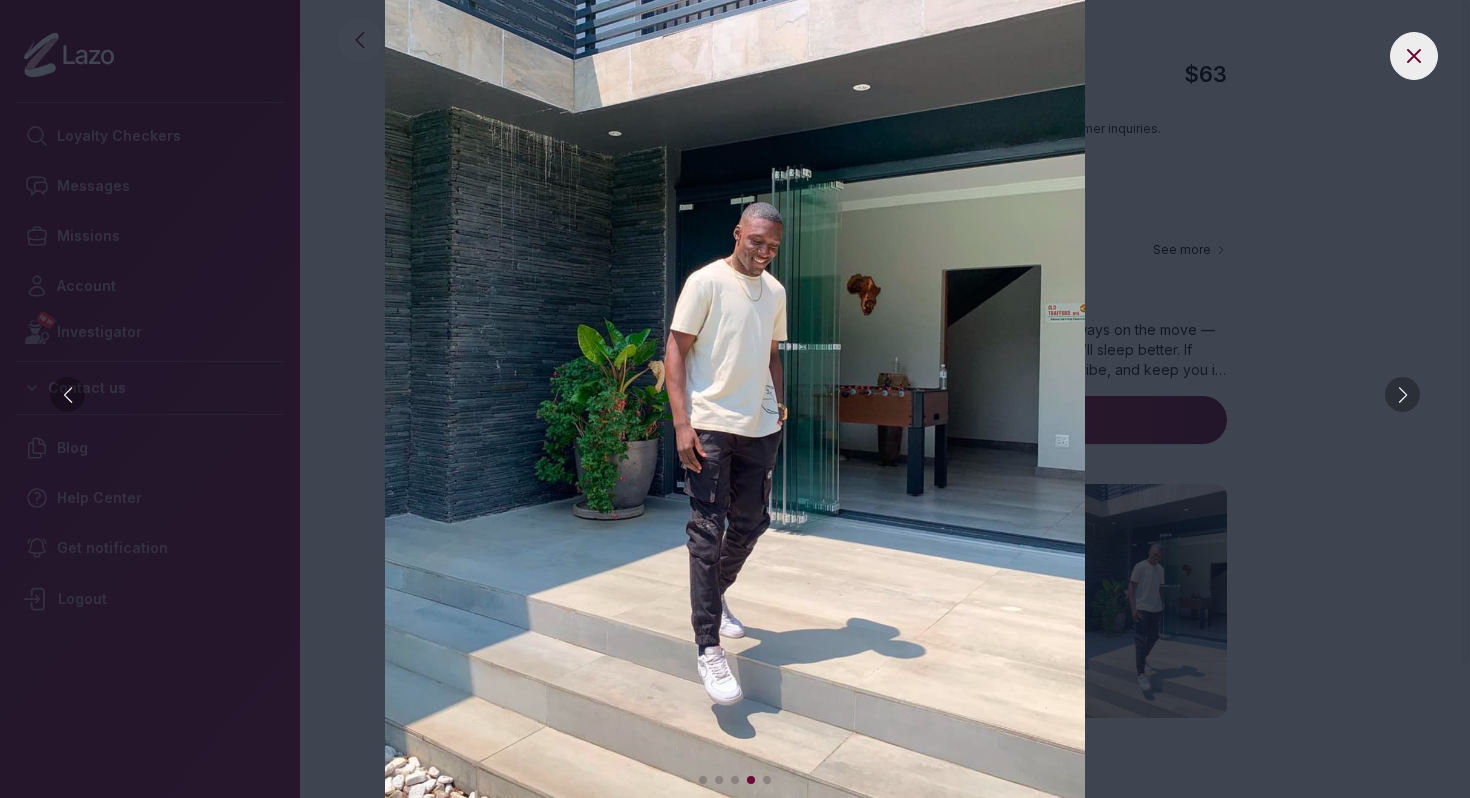 click at bounding box center [1402, 394] 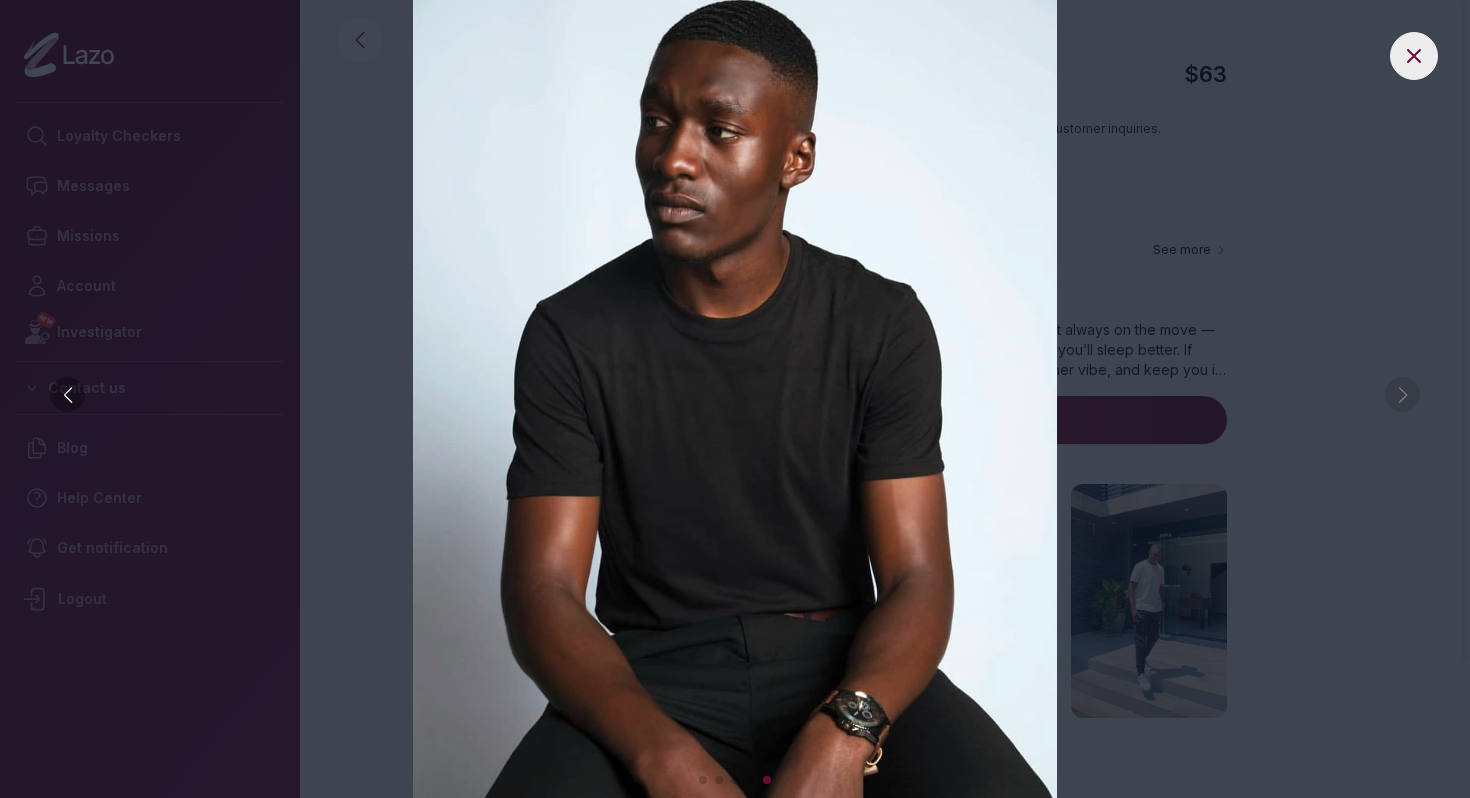 click at bounding box center (735, 399) 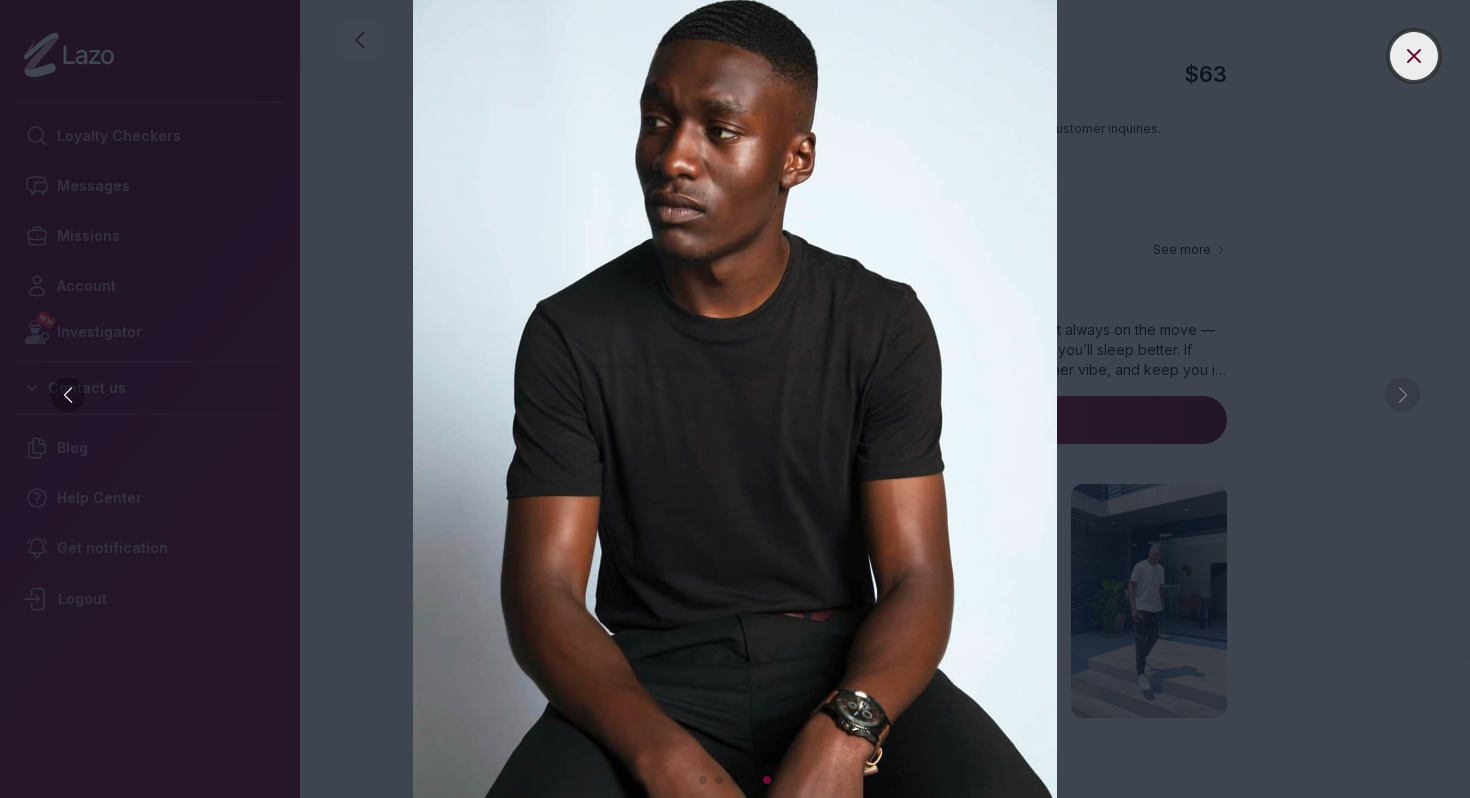 click 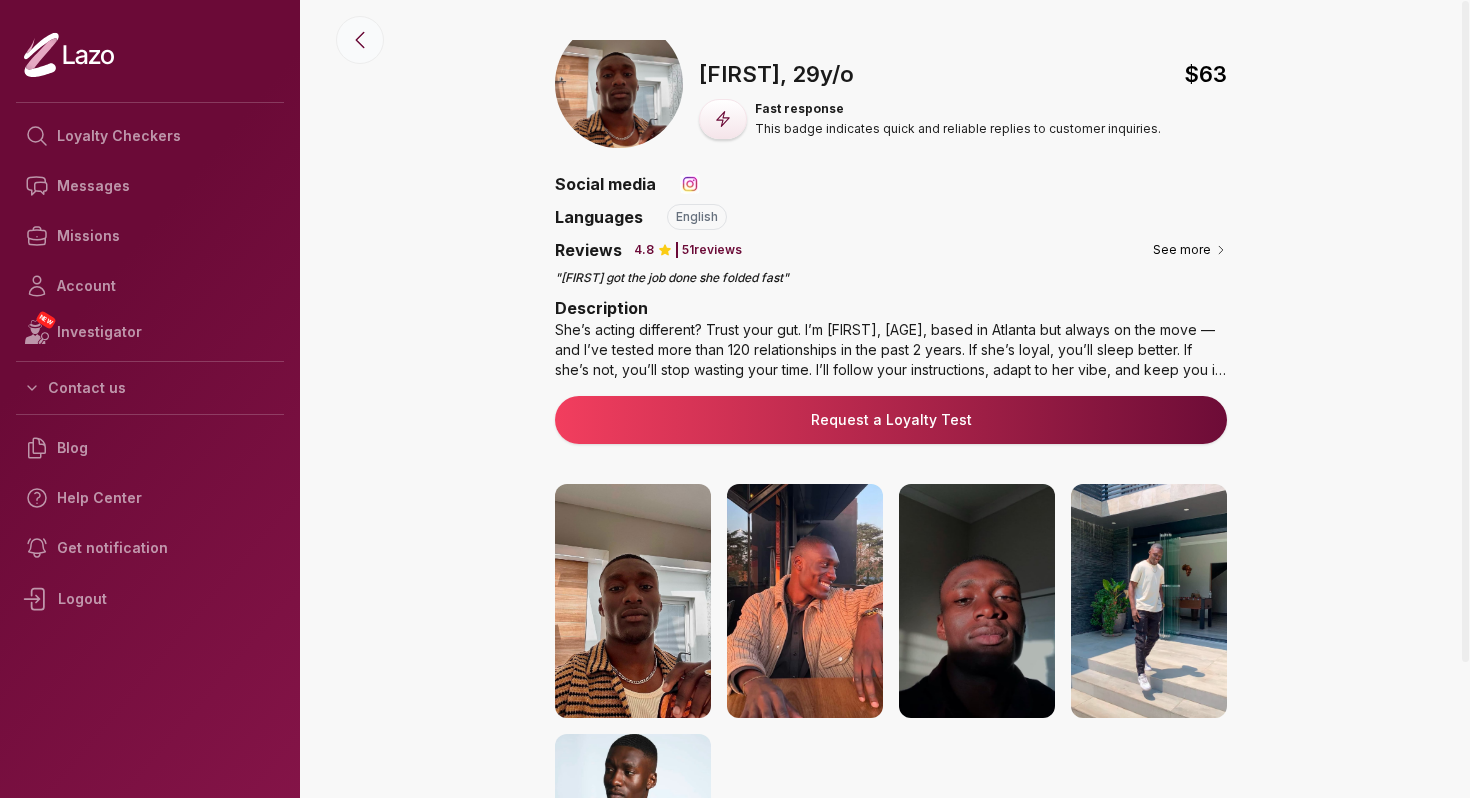 click at bounding box center (360, 40) 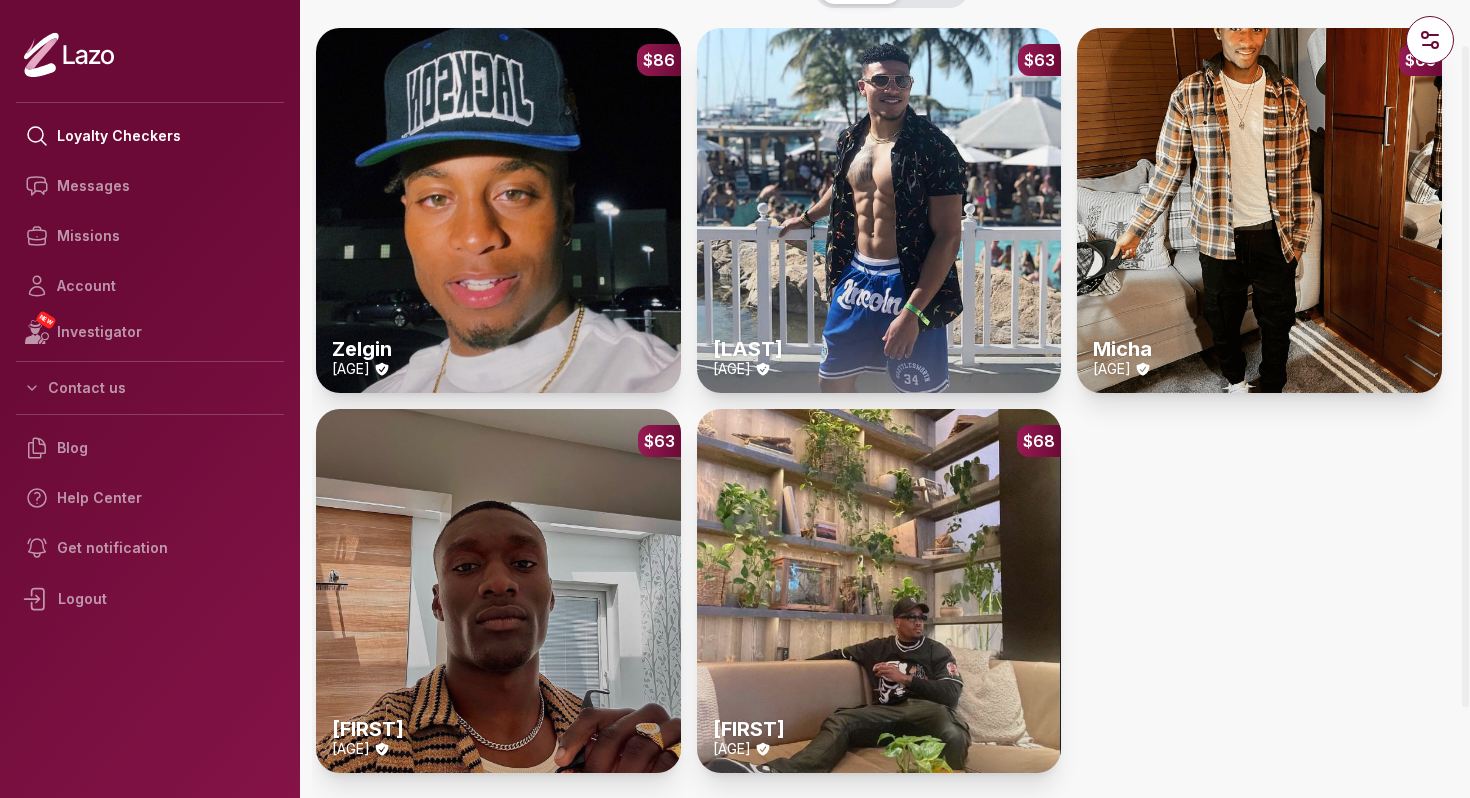 scroll, scrollTop: 47, scrollLeft: 0, axis: vertical 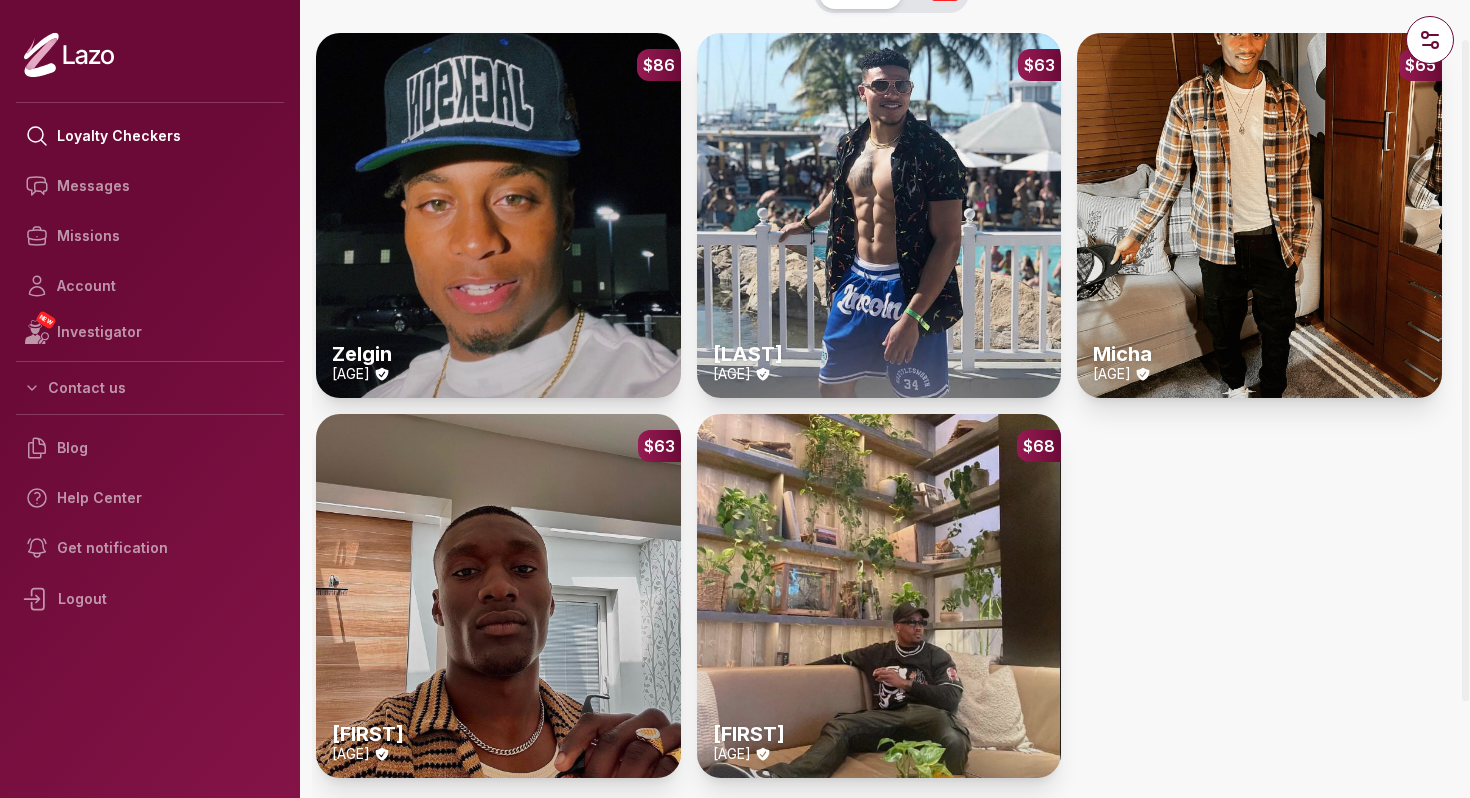 click on "Zelgin" at bounding box center (498, 353) 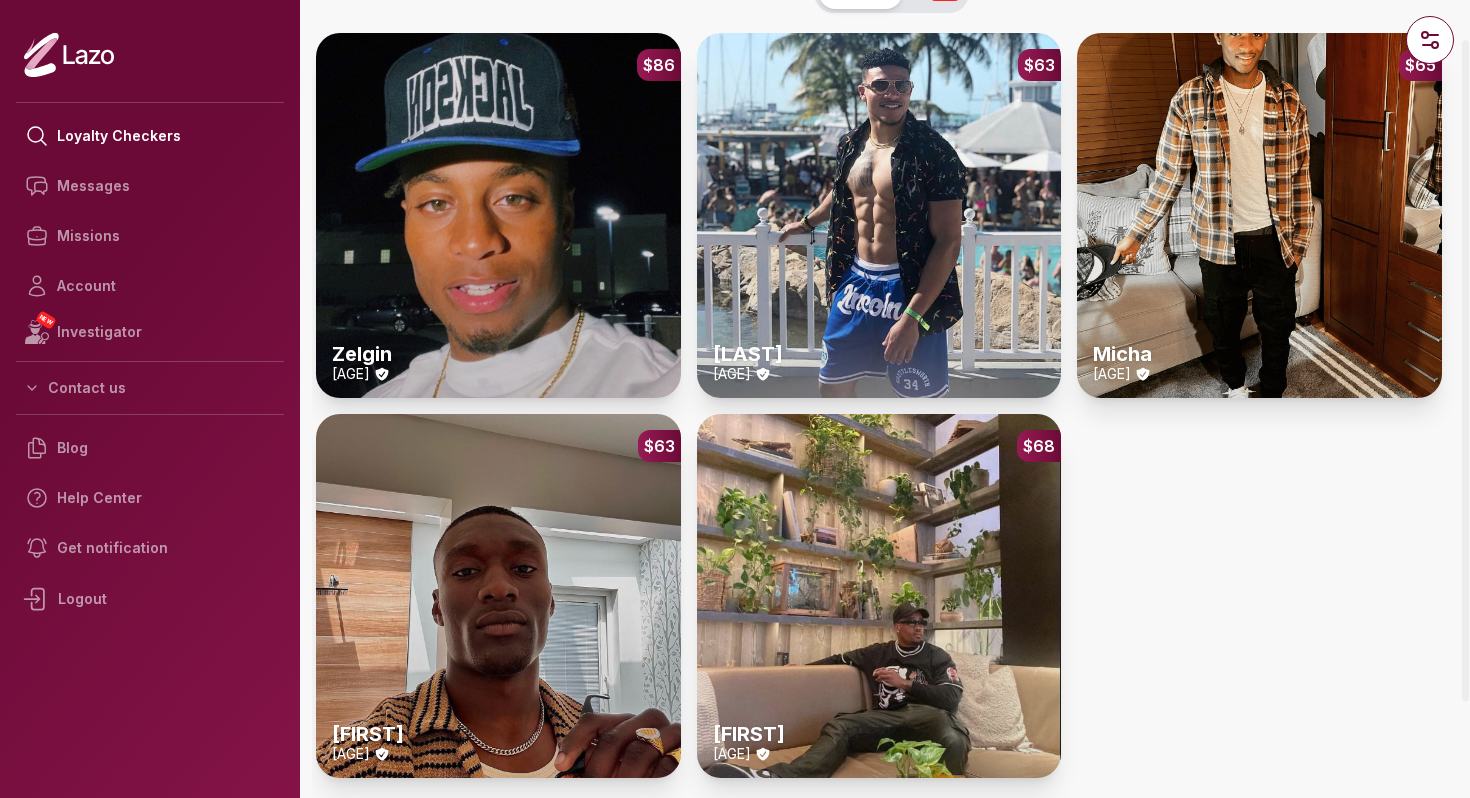 scroll, scrollTop: 0, scrollLeft: 0, axis: both 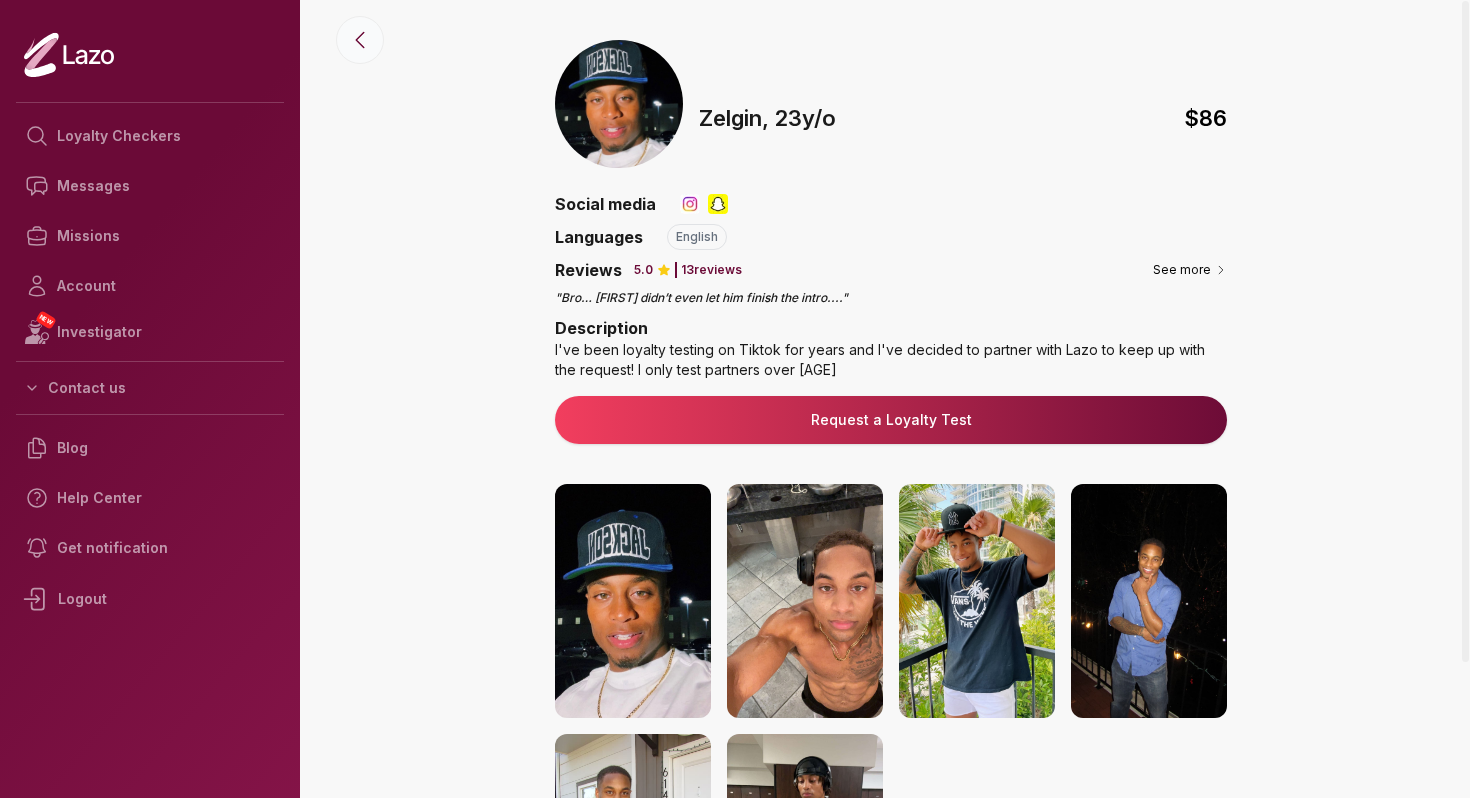click 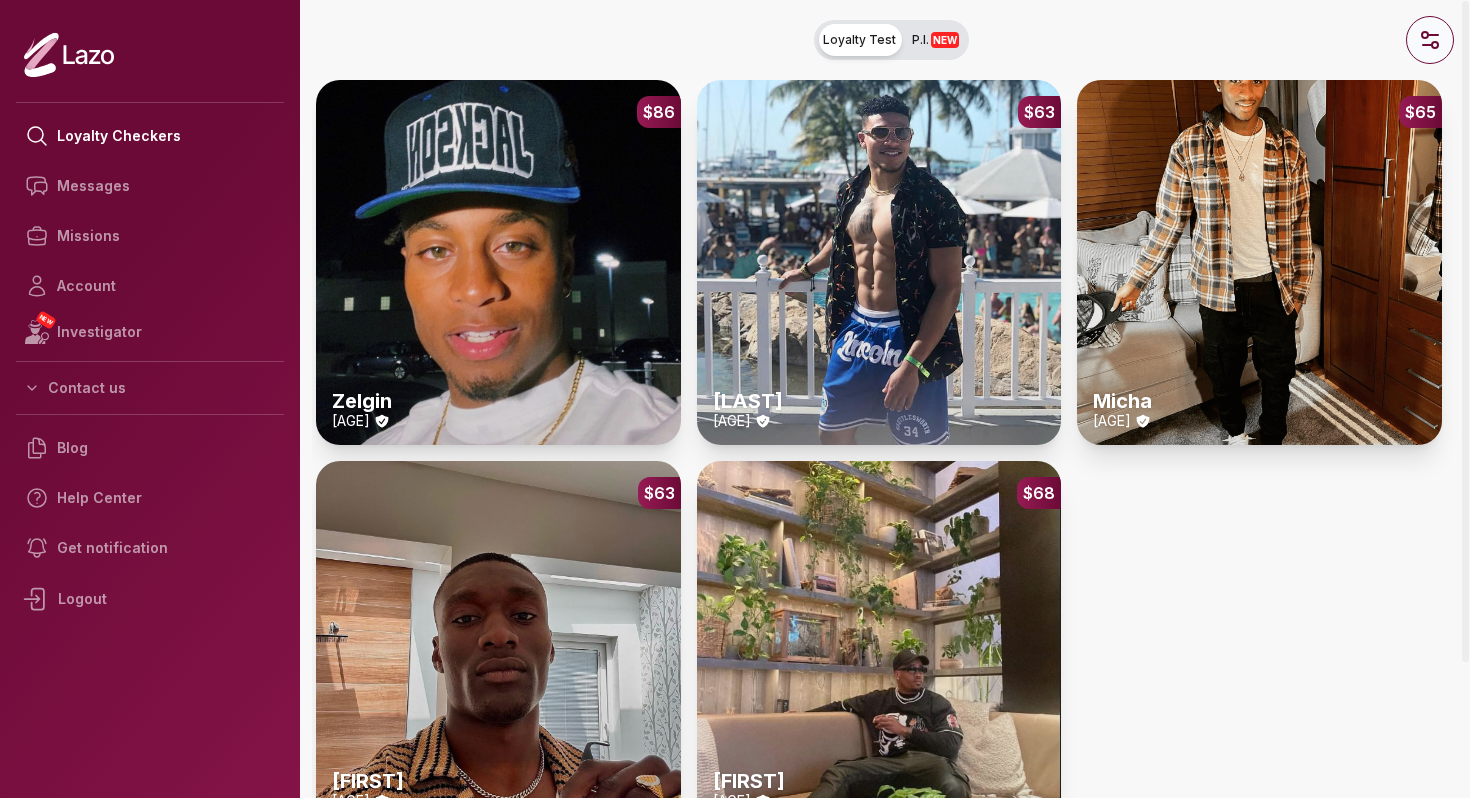 click at bounding box center (1430, 40) 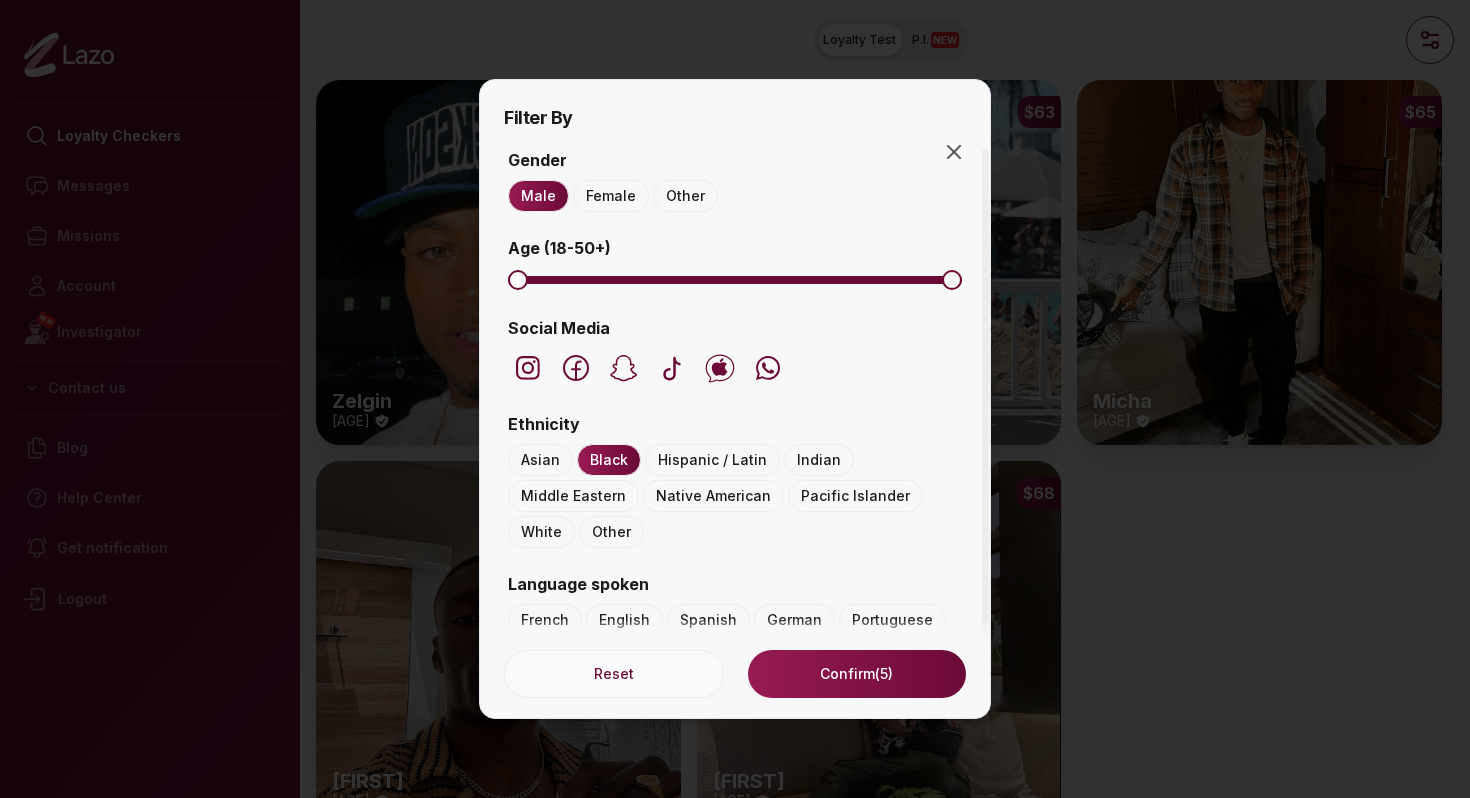 click on "Reset" at bounding box center [614, 674] 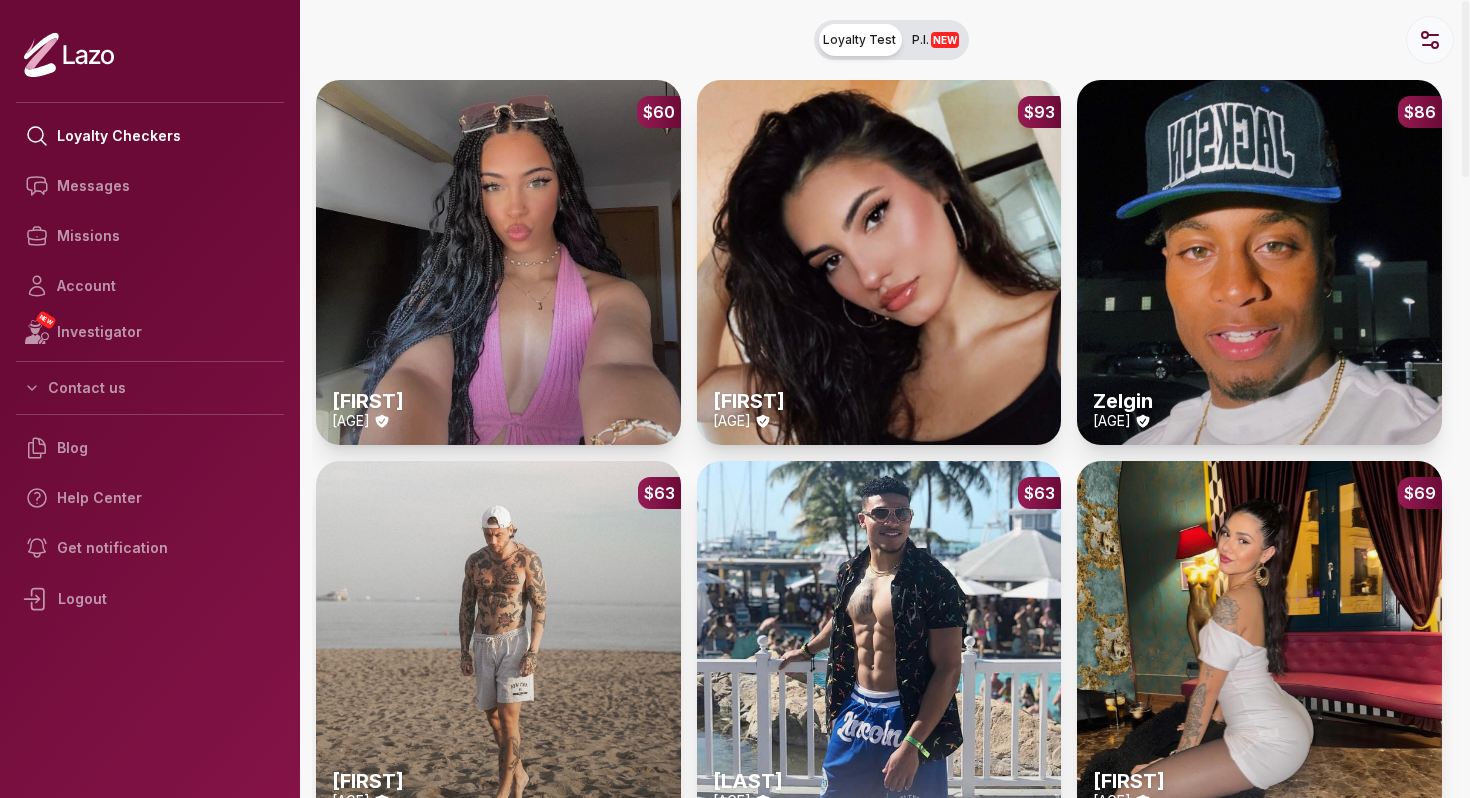 click 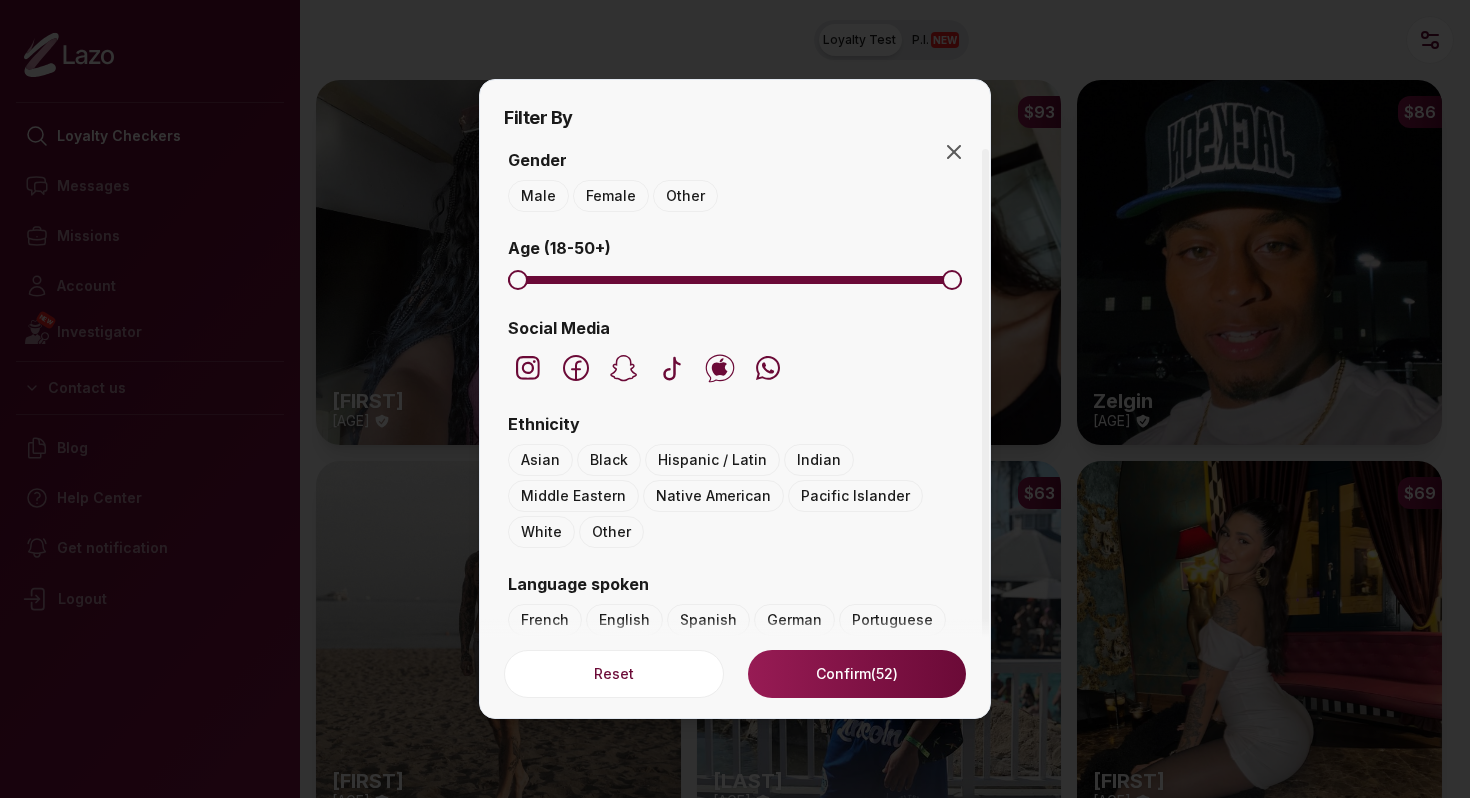 click on "Male" at bounding box center [538, 196] 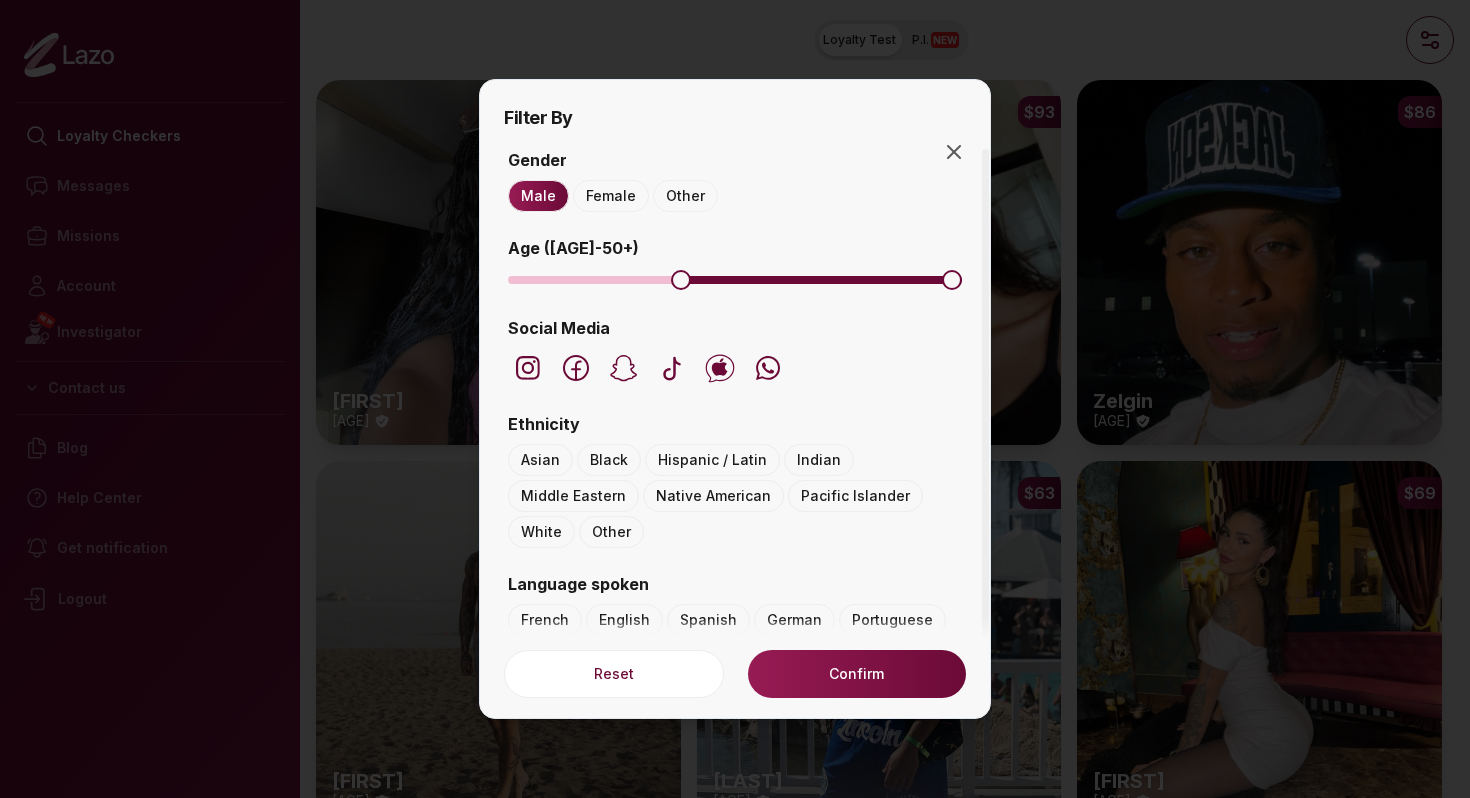 click at bounding box center [681, 280] 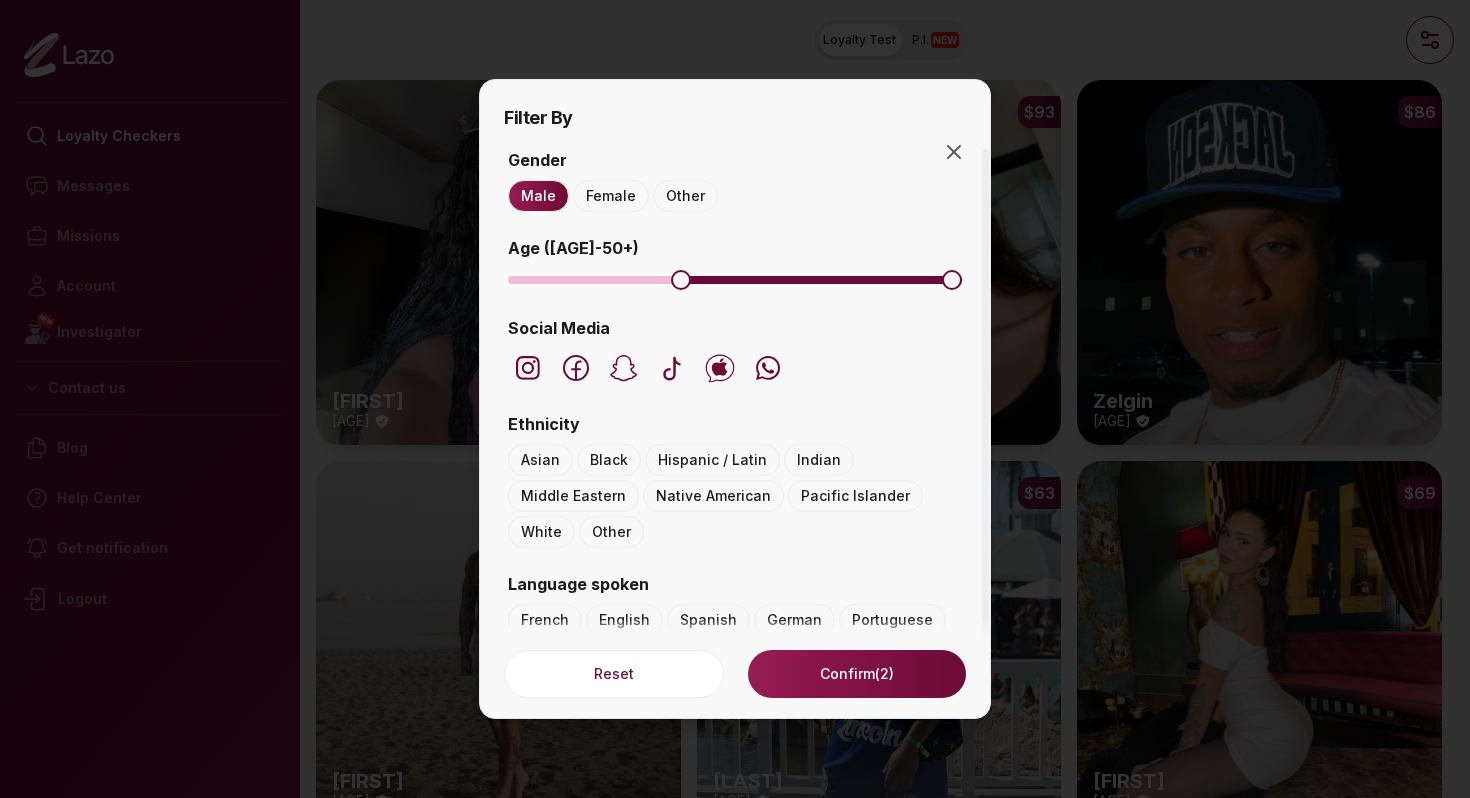 click on "Confirm  (2)" at bounding box center (857, 674) 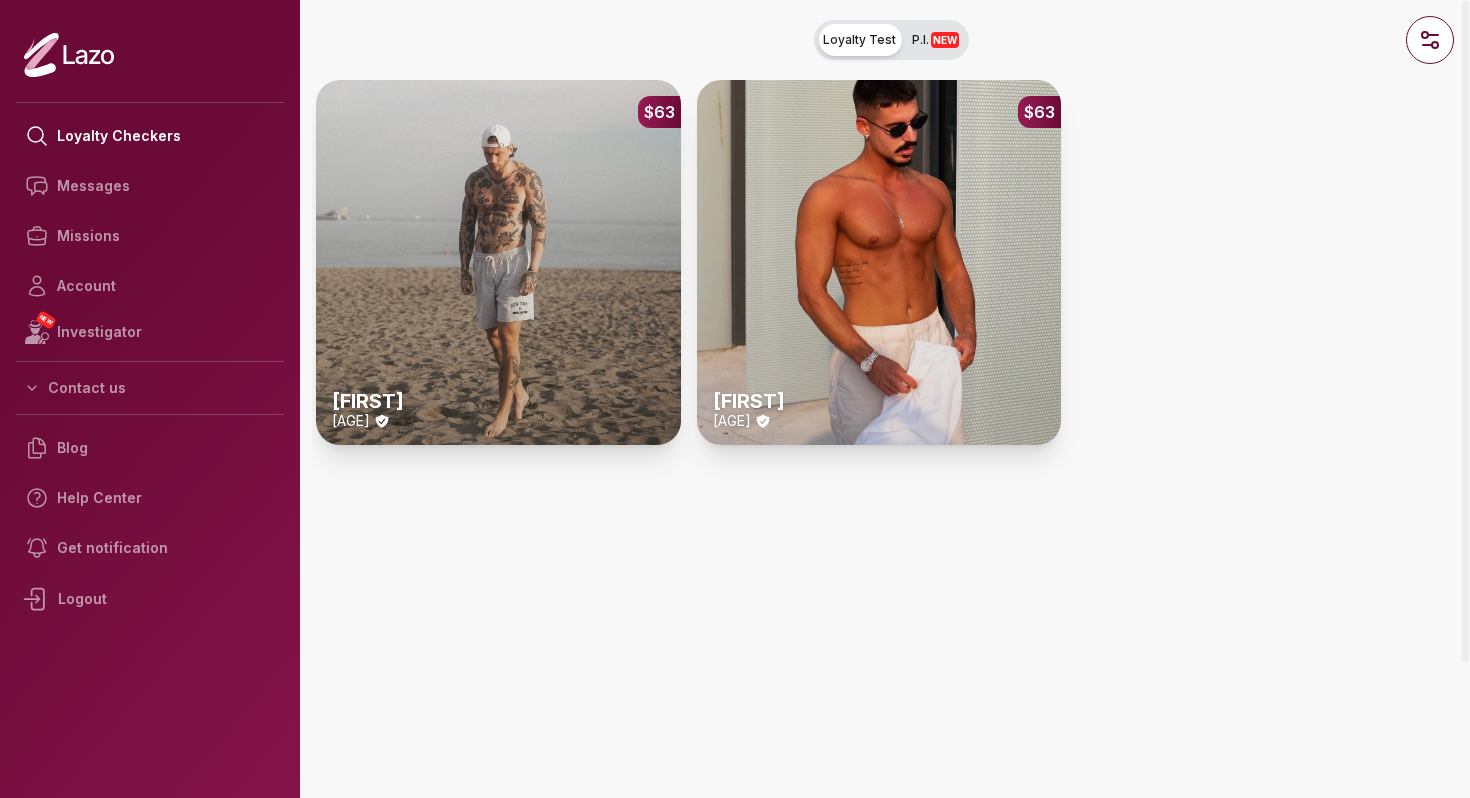 click on "$63 Michael 34 y/o" at bounding box center (498, 262) 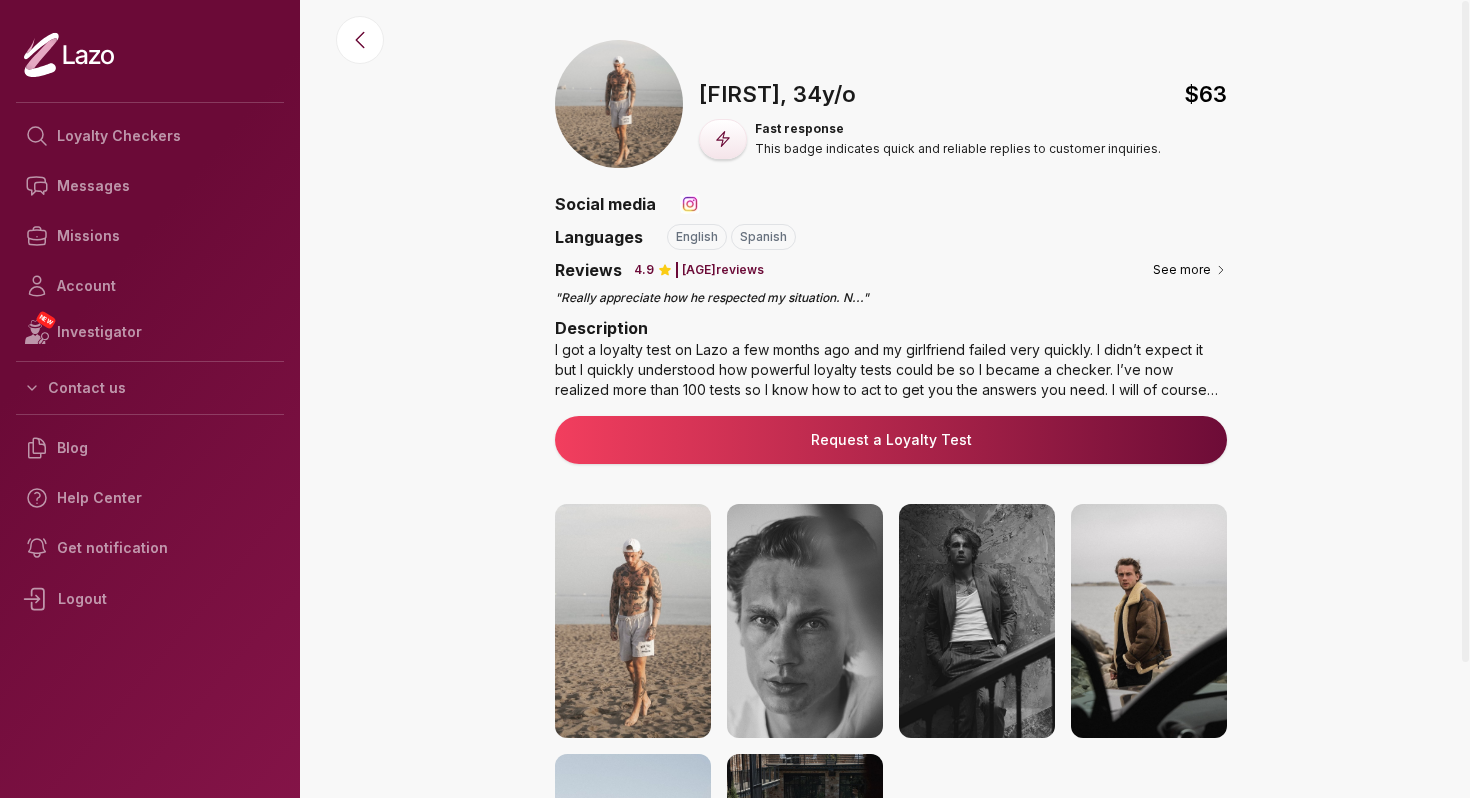 click at bounding box center (633, 621) 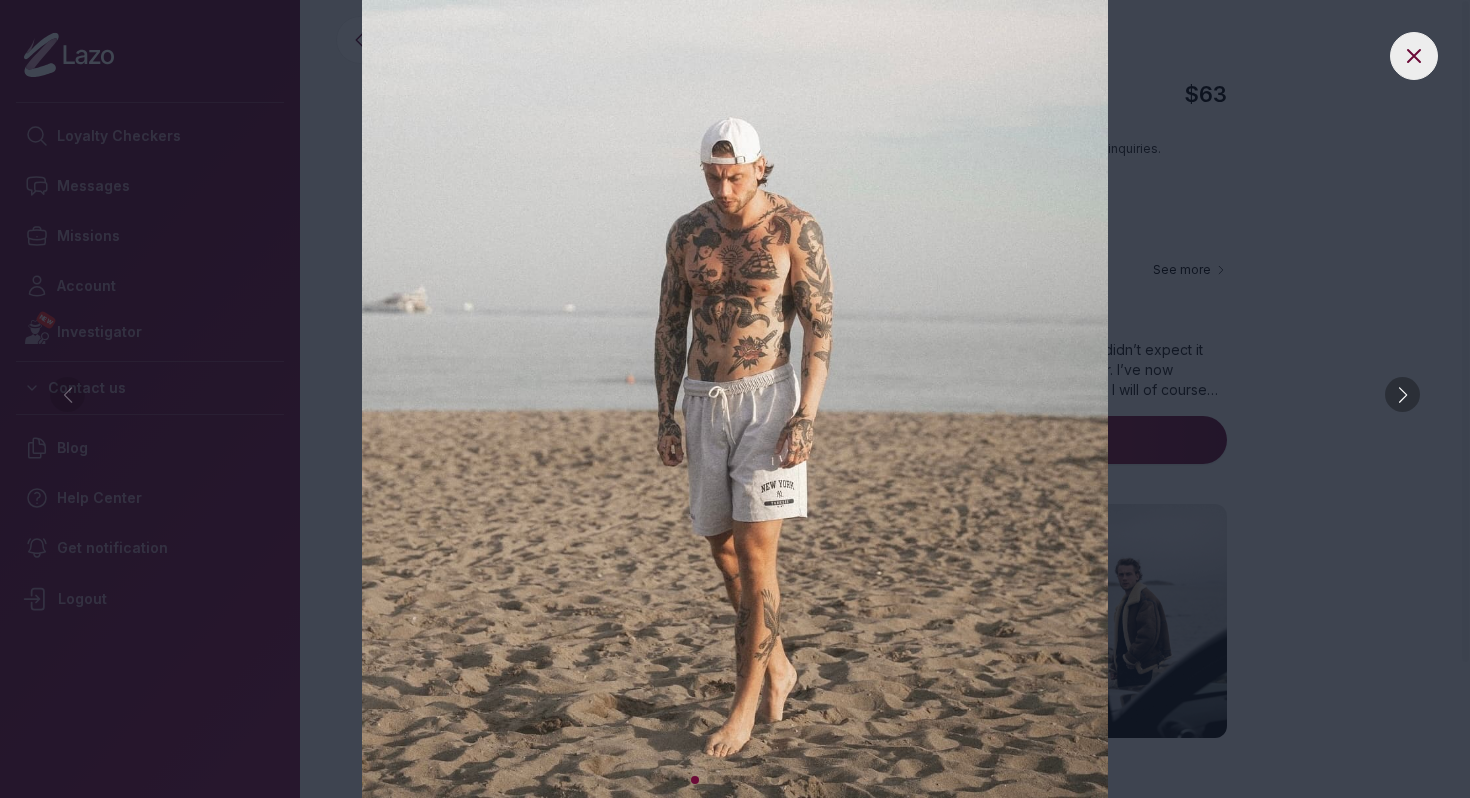 click at bounding box center [1402, 394] 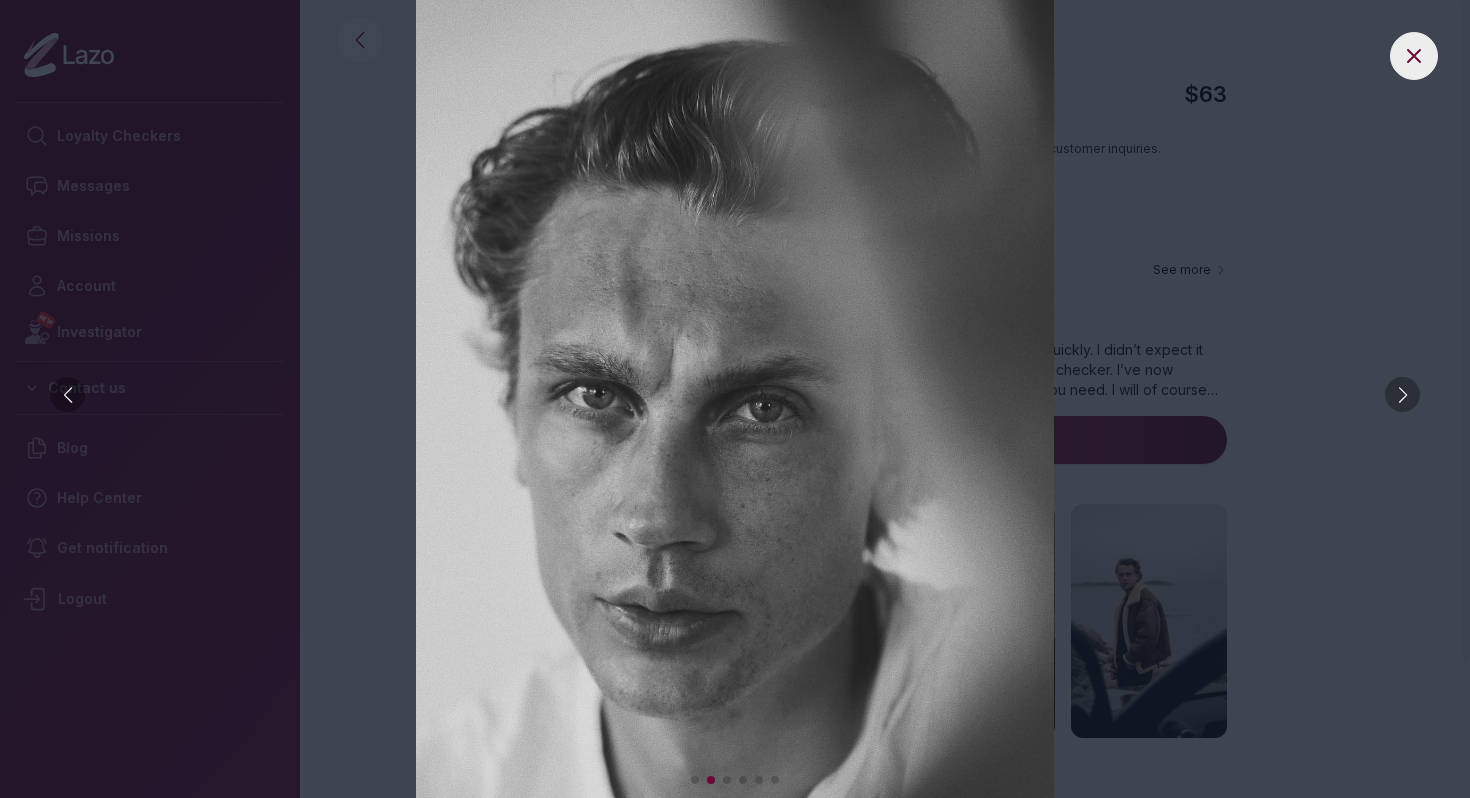 click at bounding box center [1402, 394] 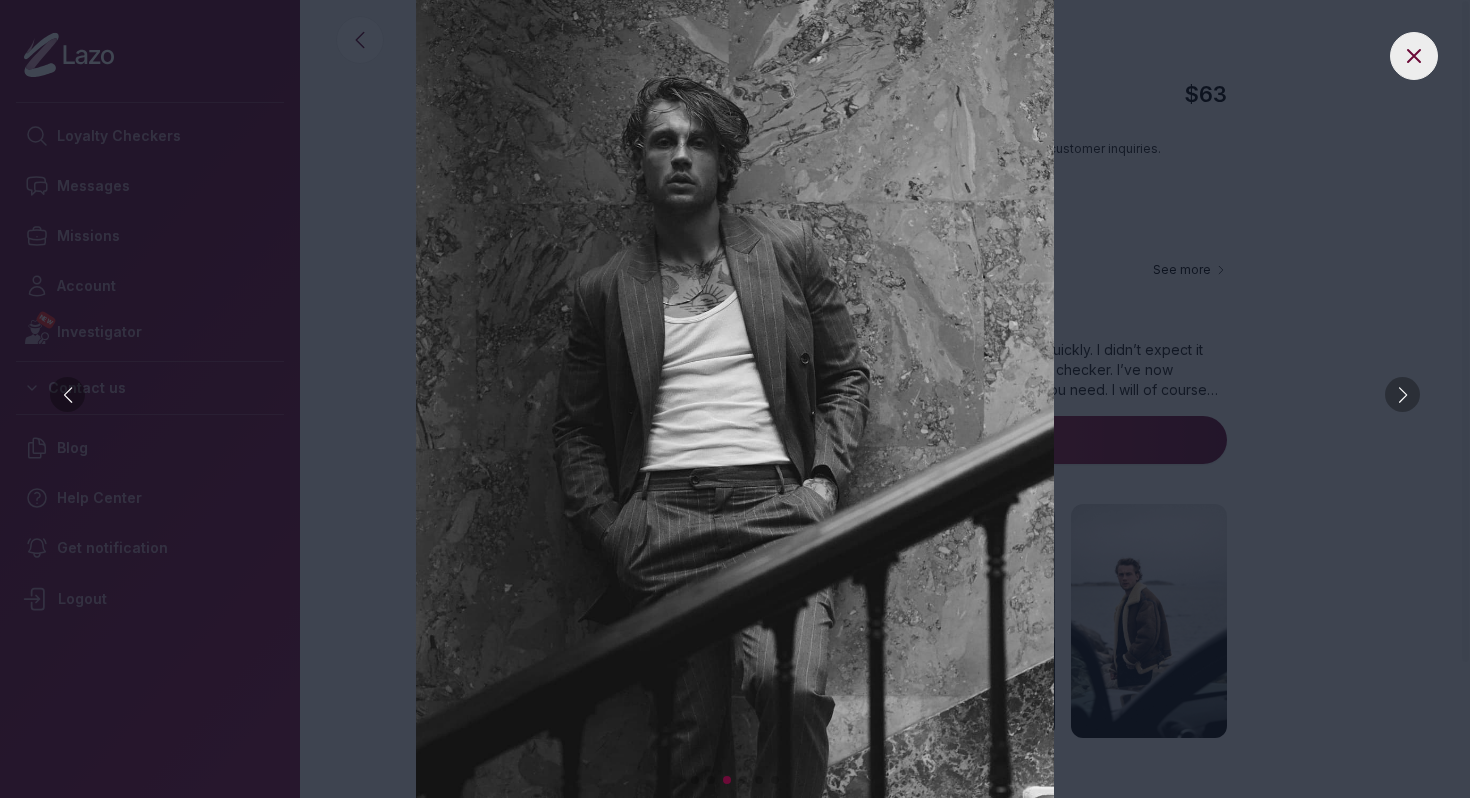 click at bounding box center (1402, 394) 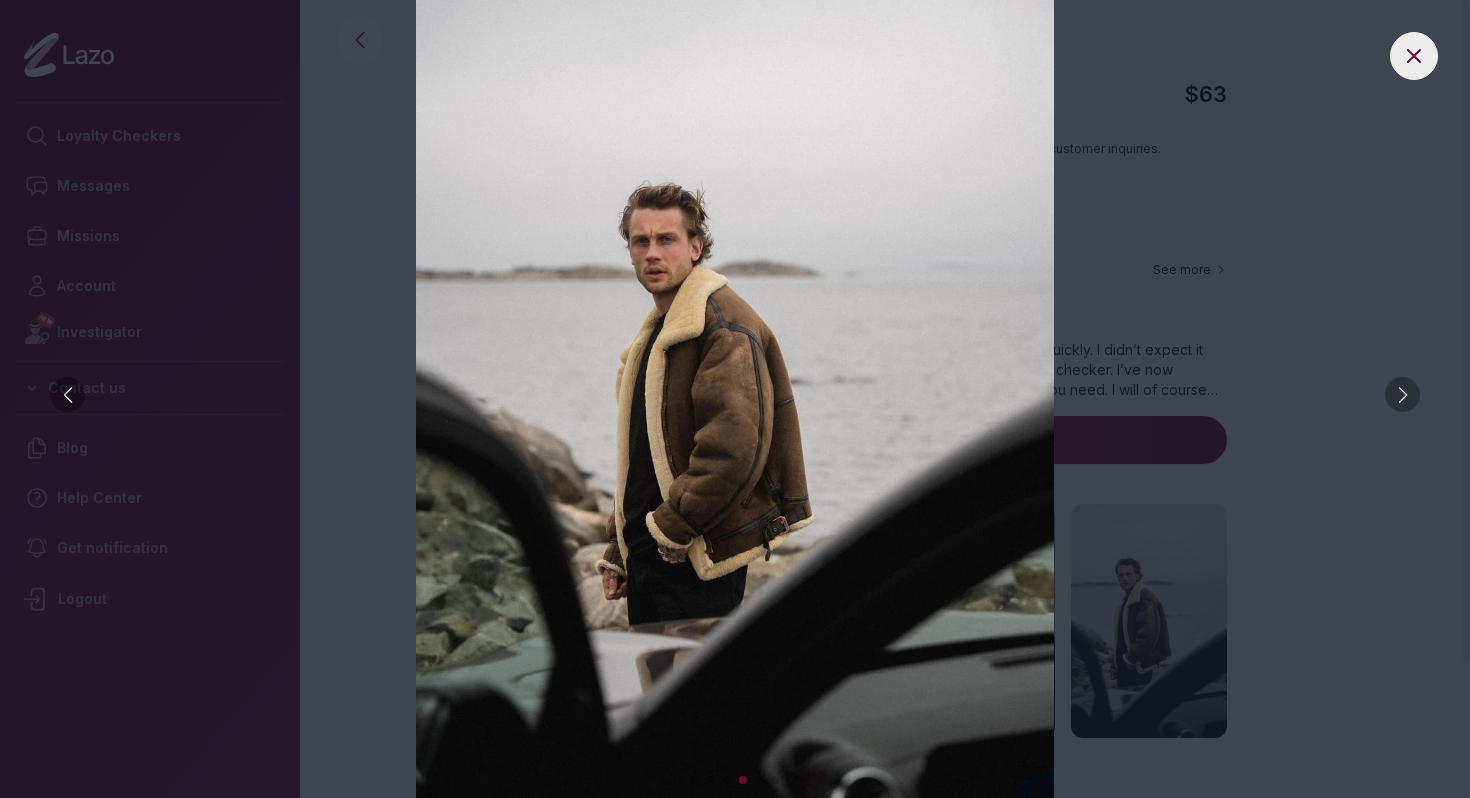 click at bounding box center (1402, 394) 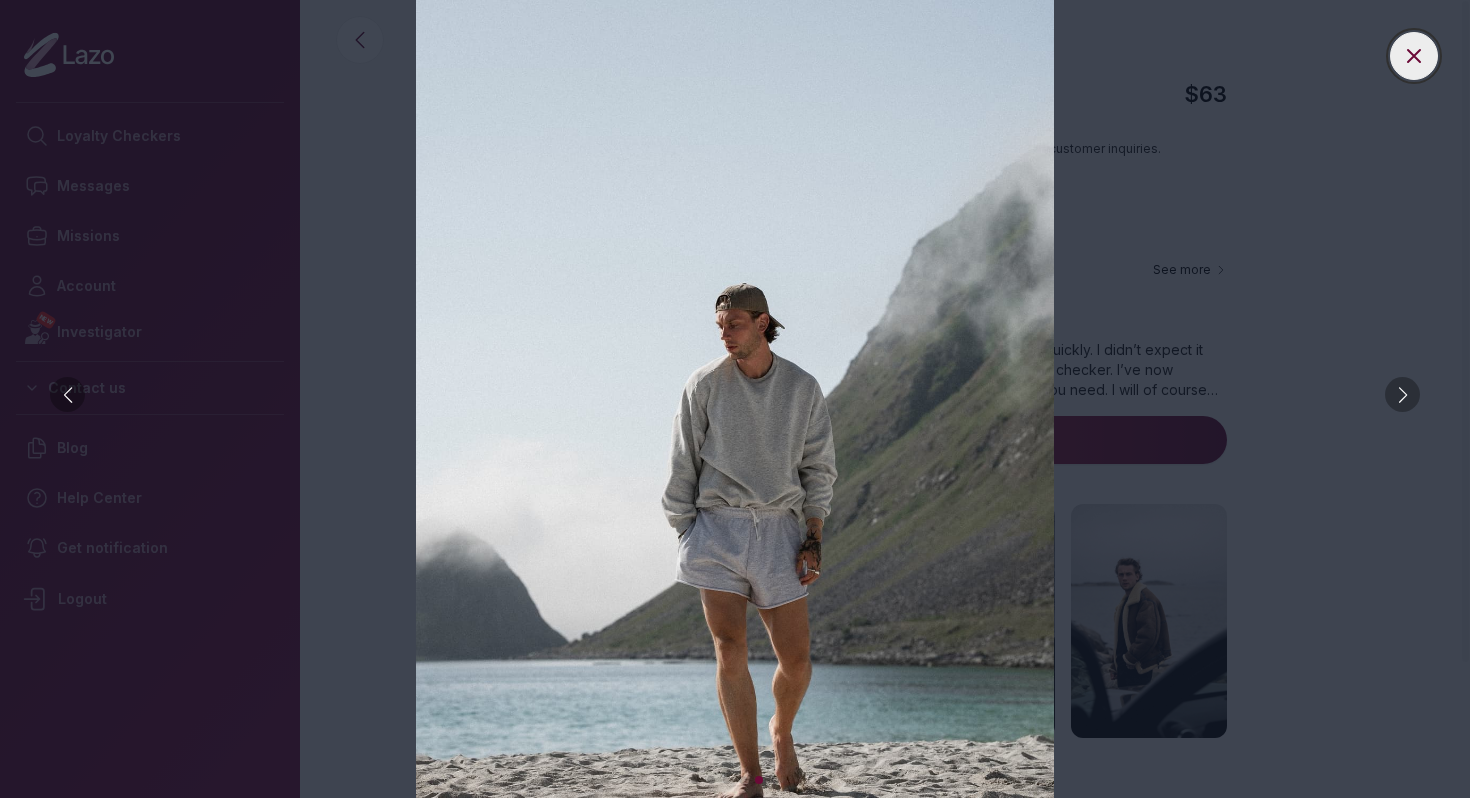 click 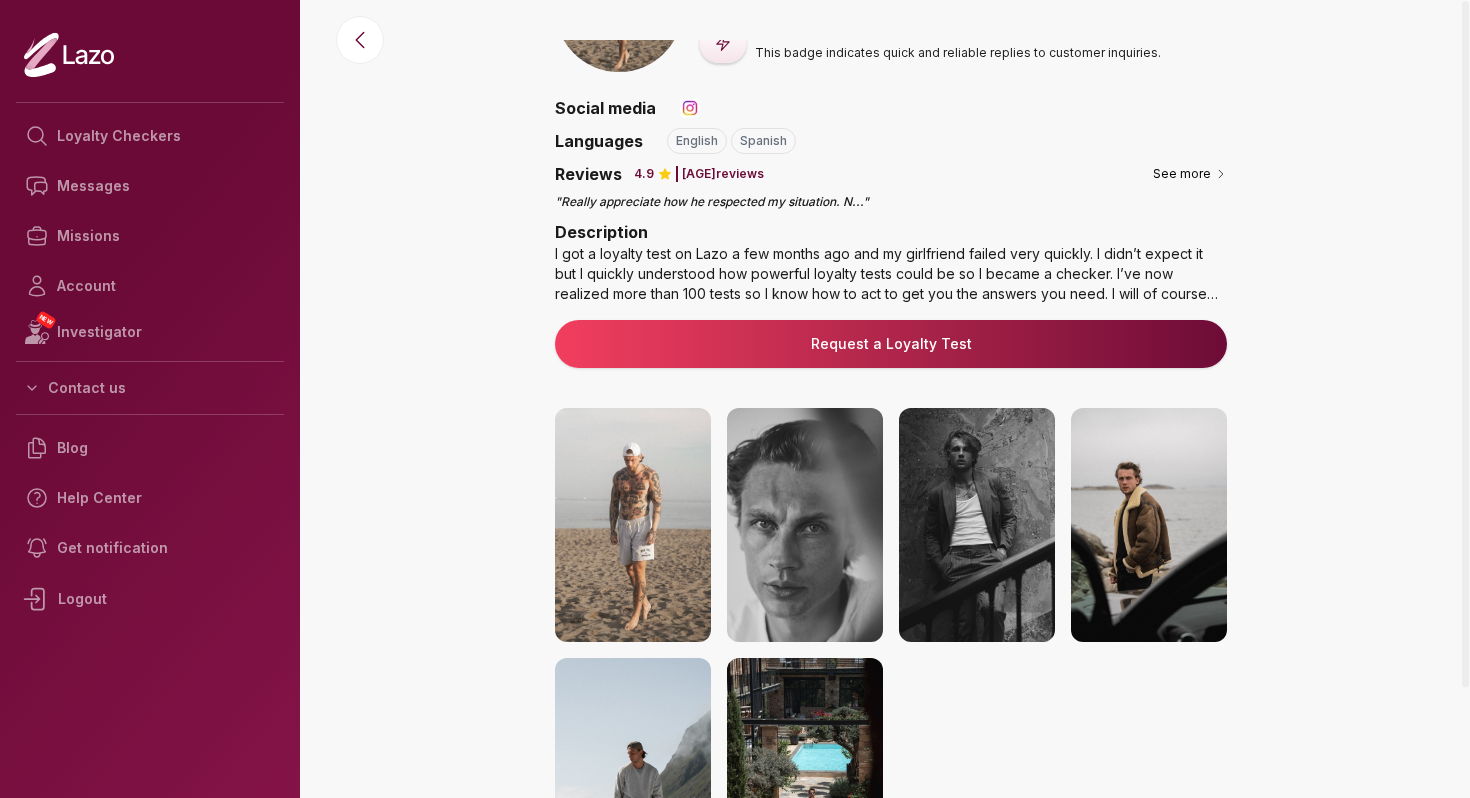 scroll, scrollTop: 0, scrollLeft: 0, axis: both 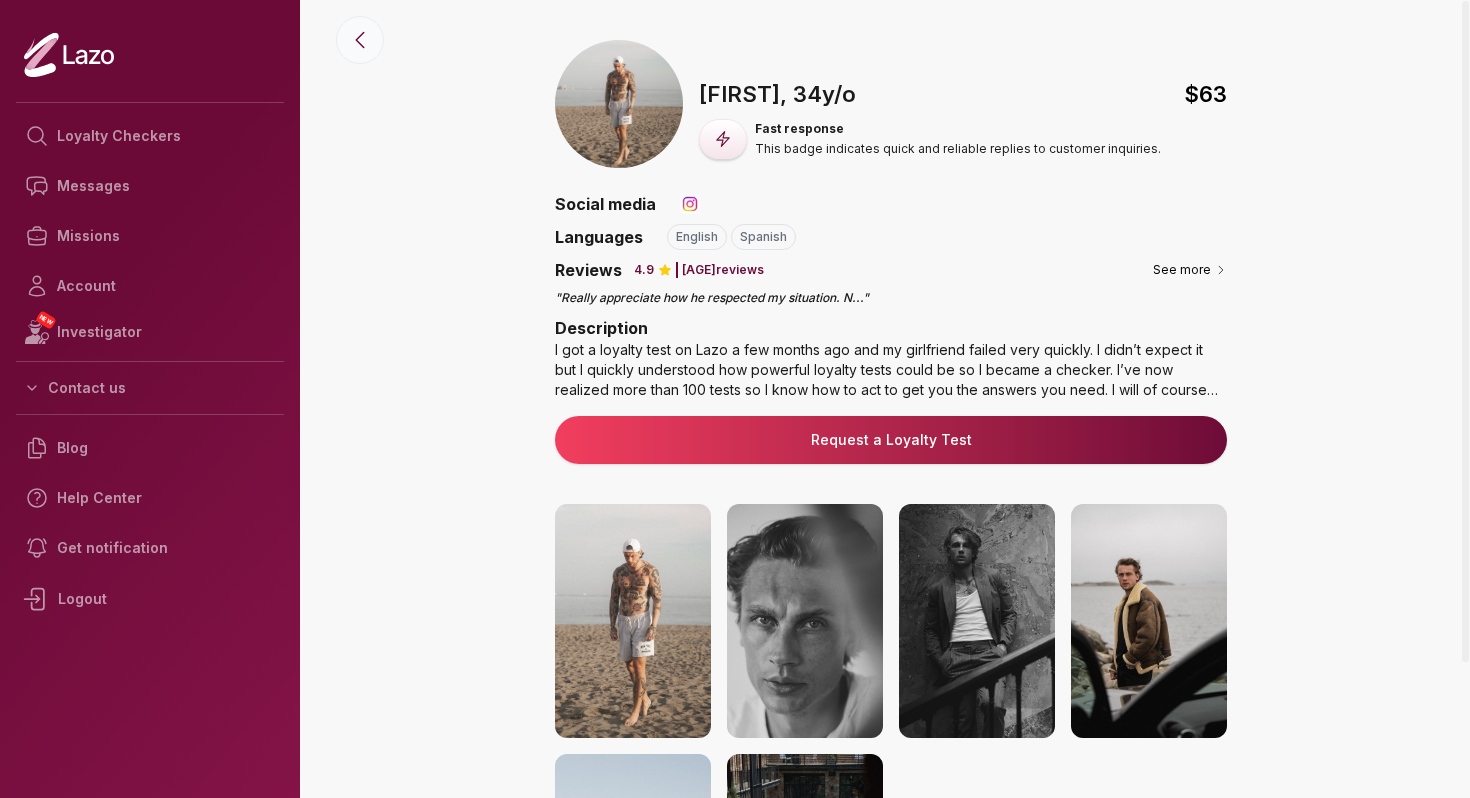 click 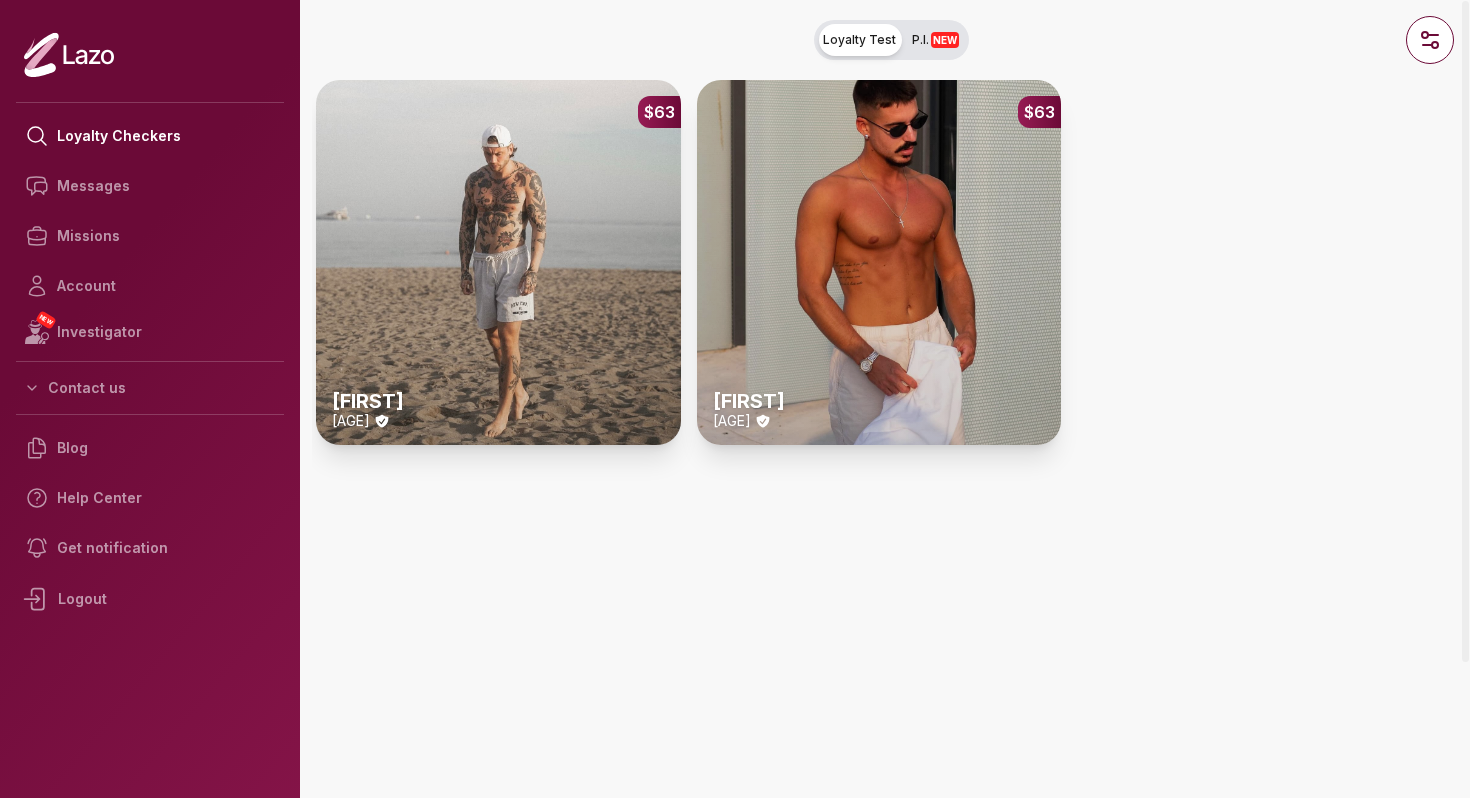 click on "$63 Ryan 34 y/o" at bounding box center (879, 262) 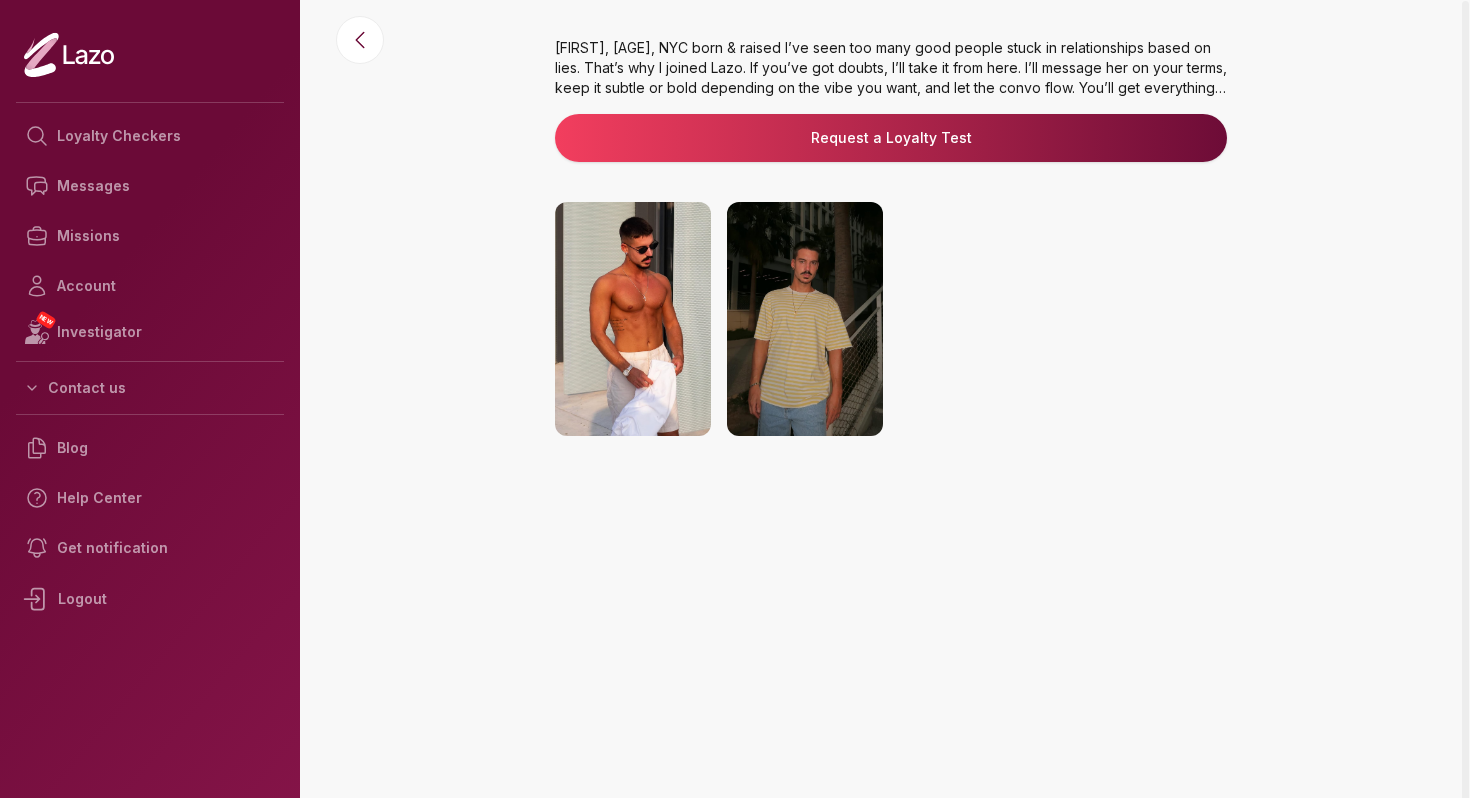 scroll, scrollTop: 0, scrollLeft: 0, axis: both 